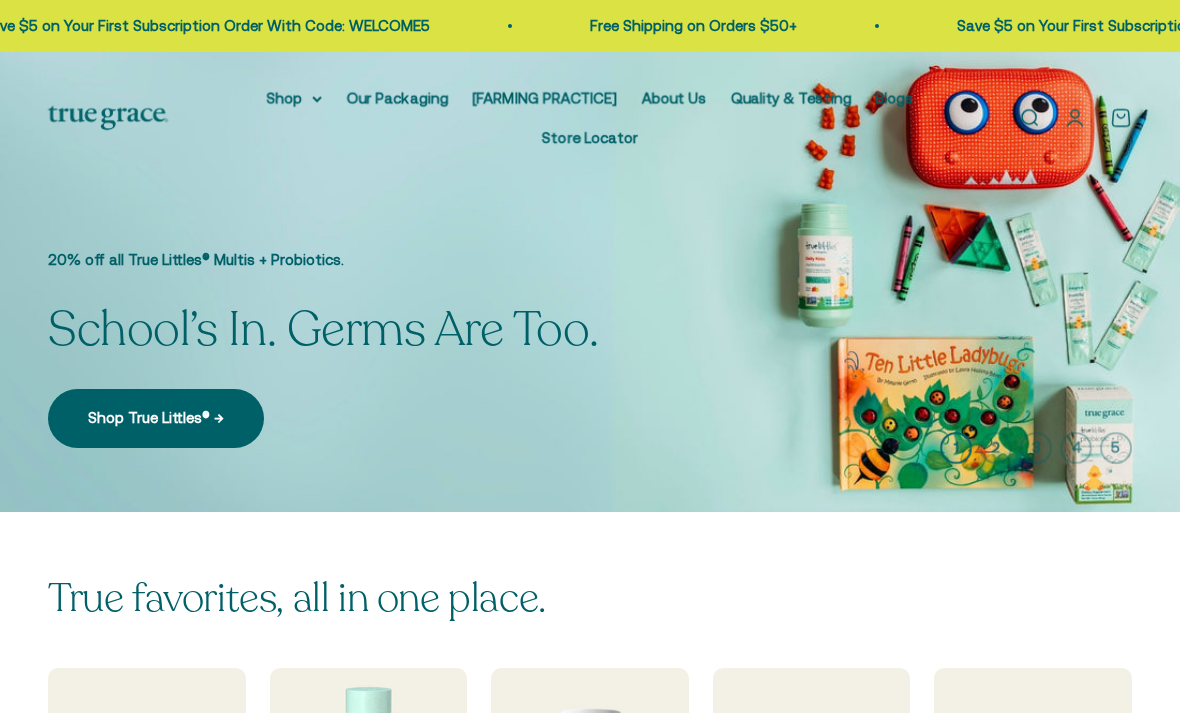 scroll, scrollTop: 0, scrollLeft: 0, axis: both 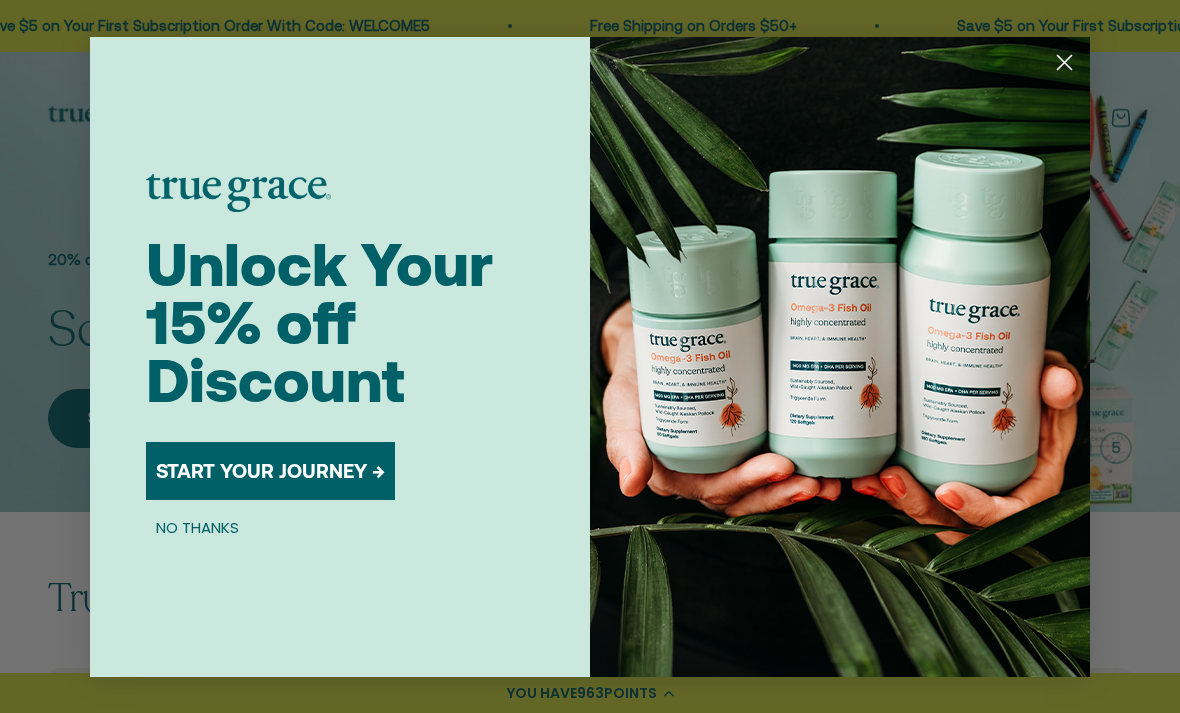 click at bounding box center [840, 357] 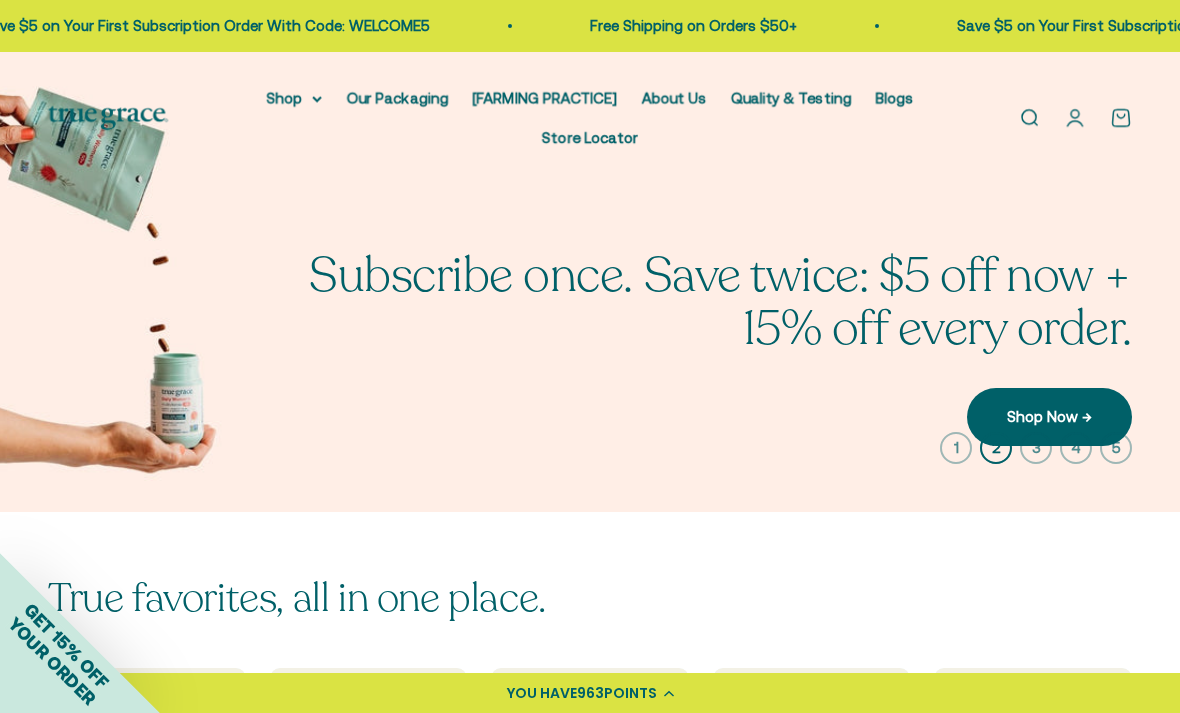 click on "Open account page" at bounding box center (1075, 118) 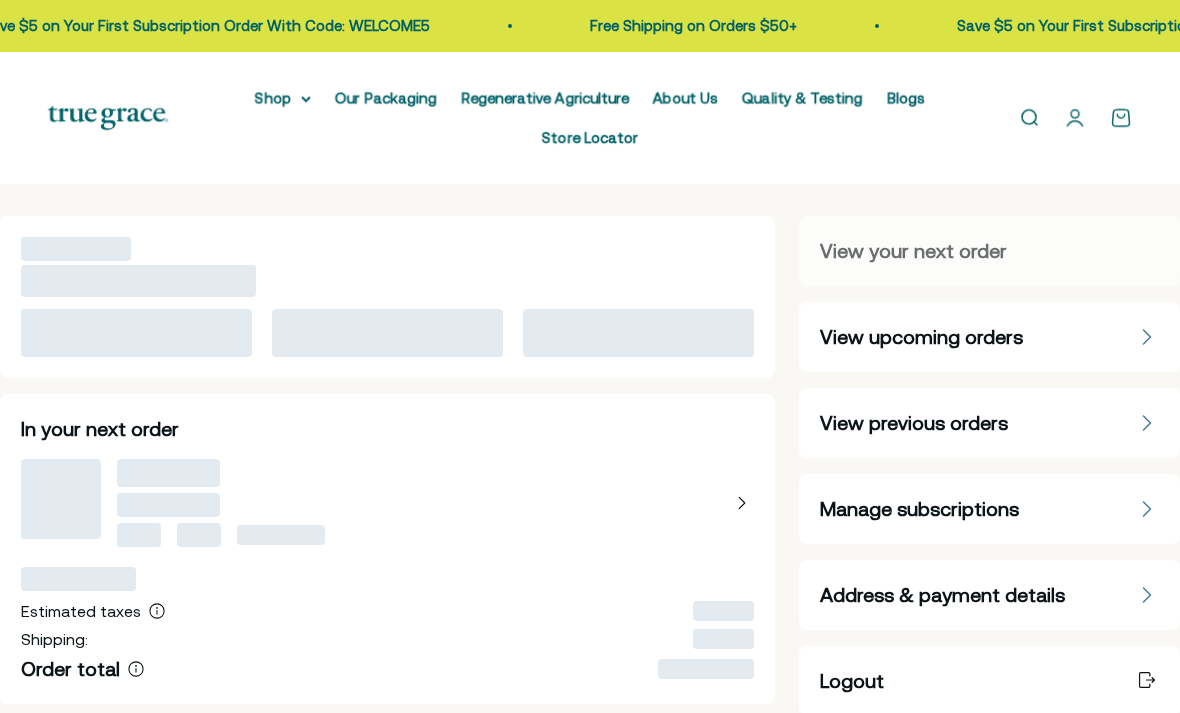 scroll, scrollTop: 0, scrollLeft: 0, axis: both 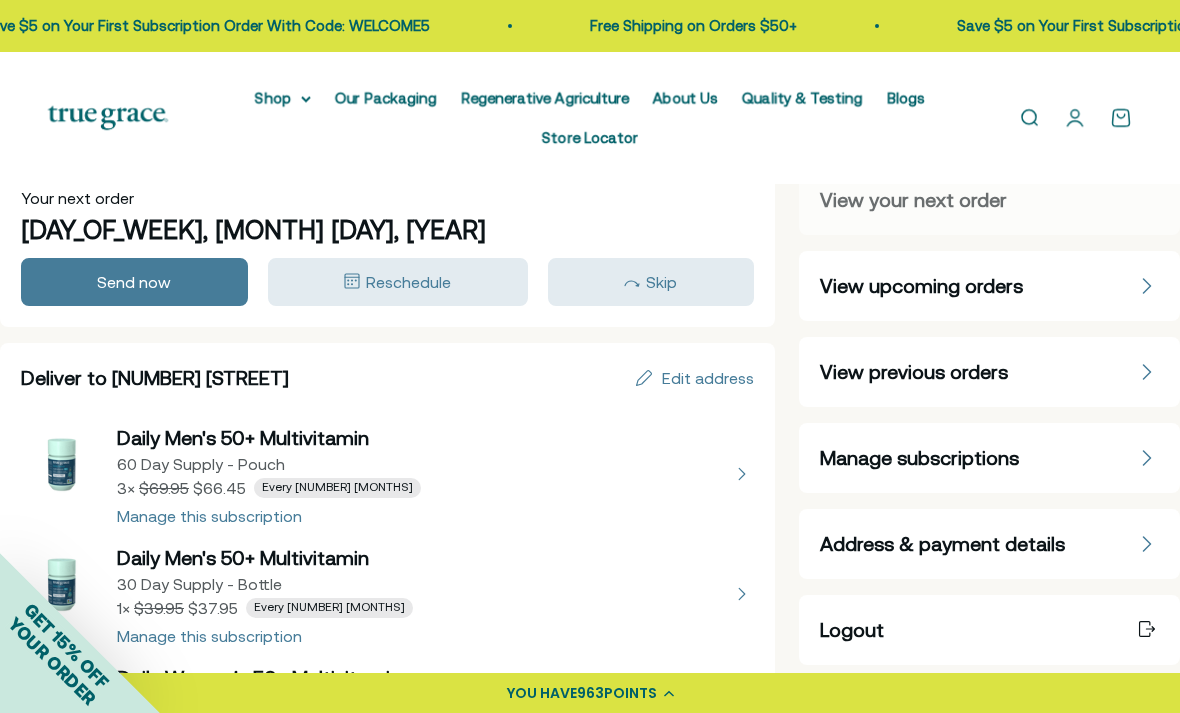 click at bounding box center (387, 474) 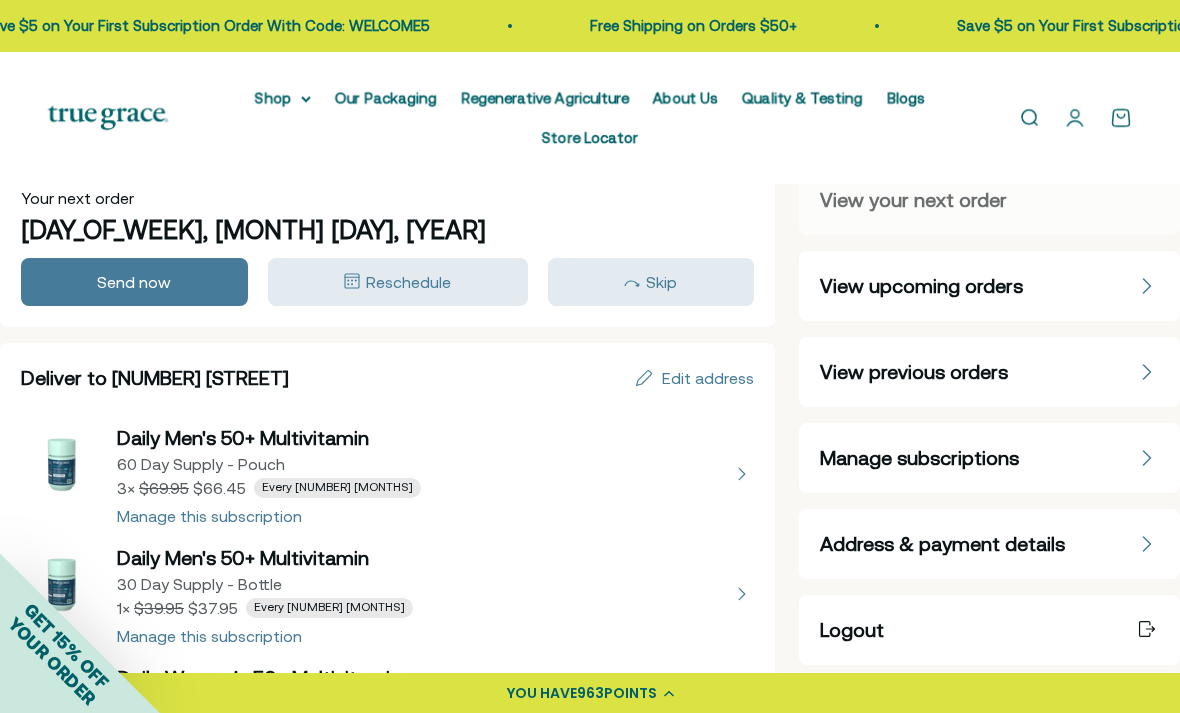 scroll, scrollTop: 0, scrollLeft: 0, axis: both 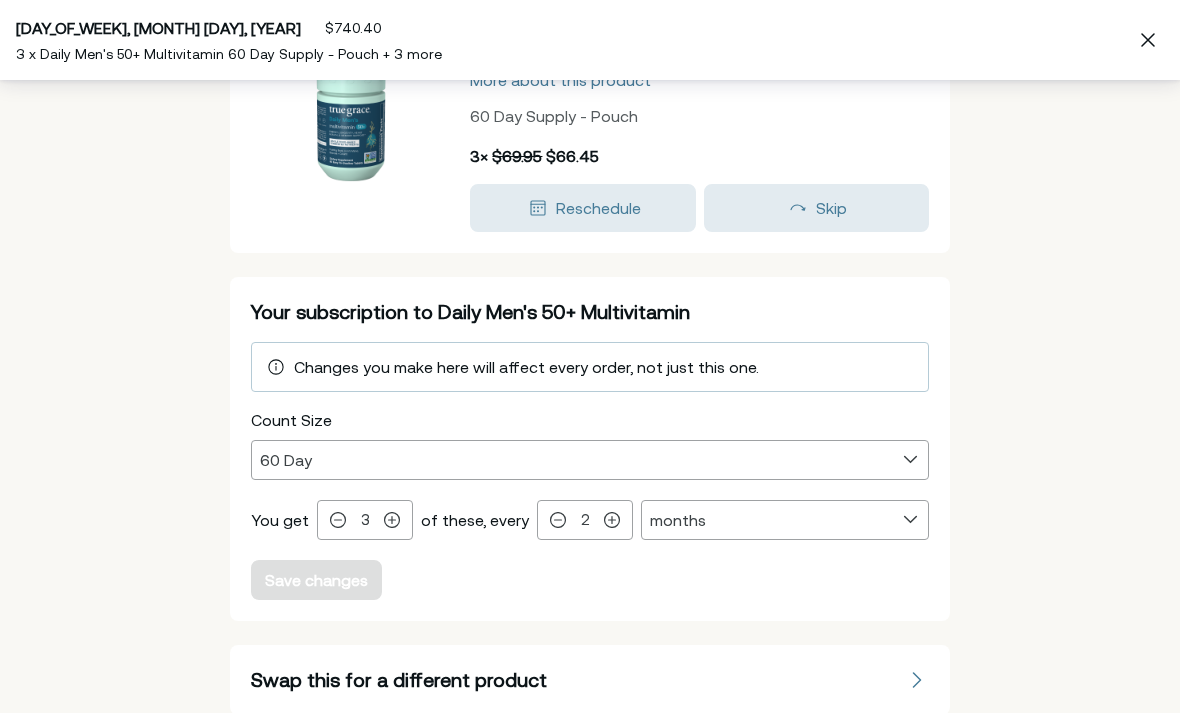 click on "Cancel subscription" at bounding box center (605, 751) 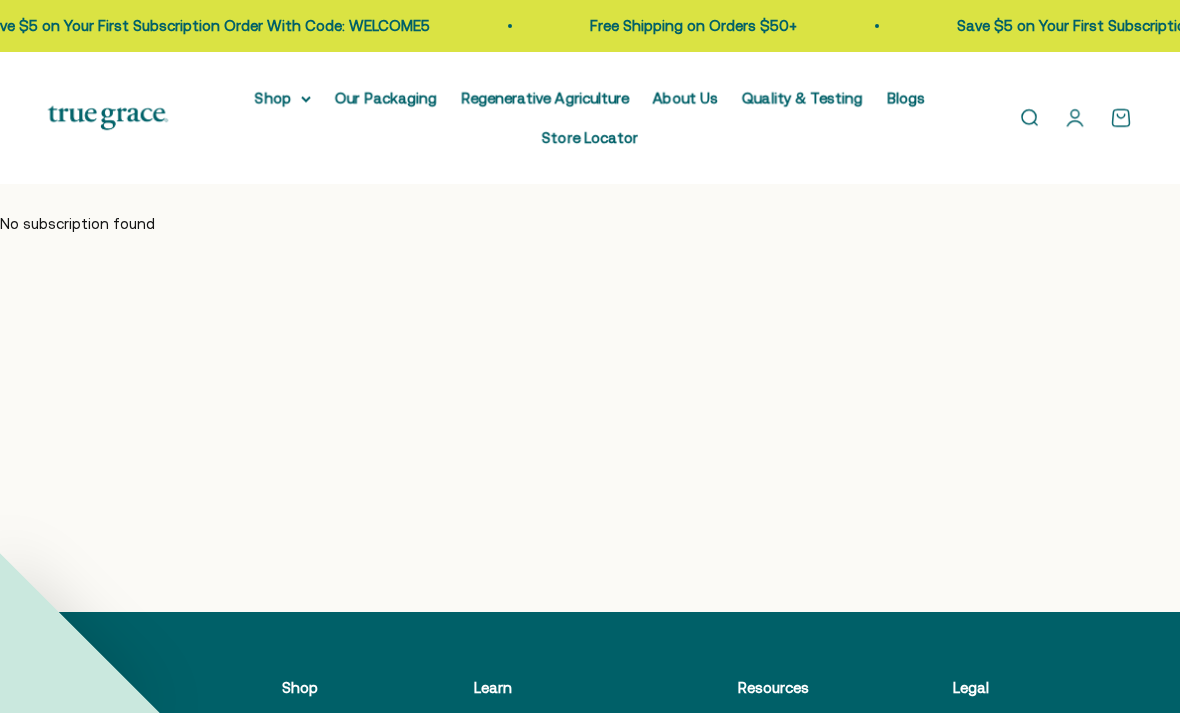 scroll, scrollTop: 0, scrollLeft: 0, axis: both 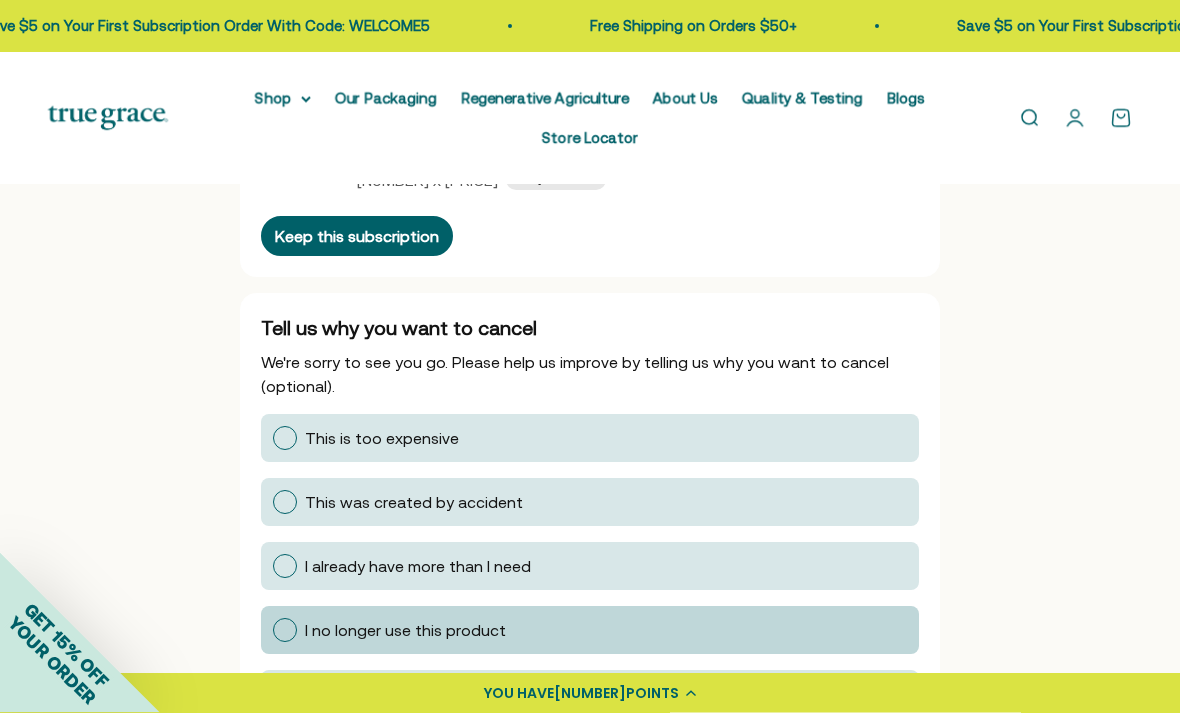 click on "I no longer use this product" at bounding box center (590, 631) 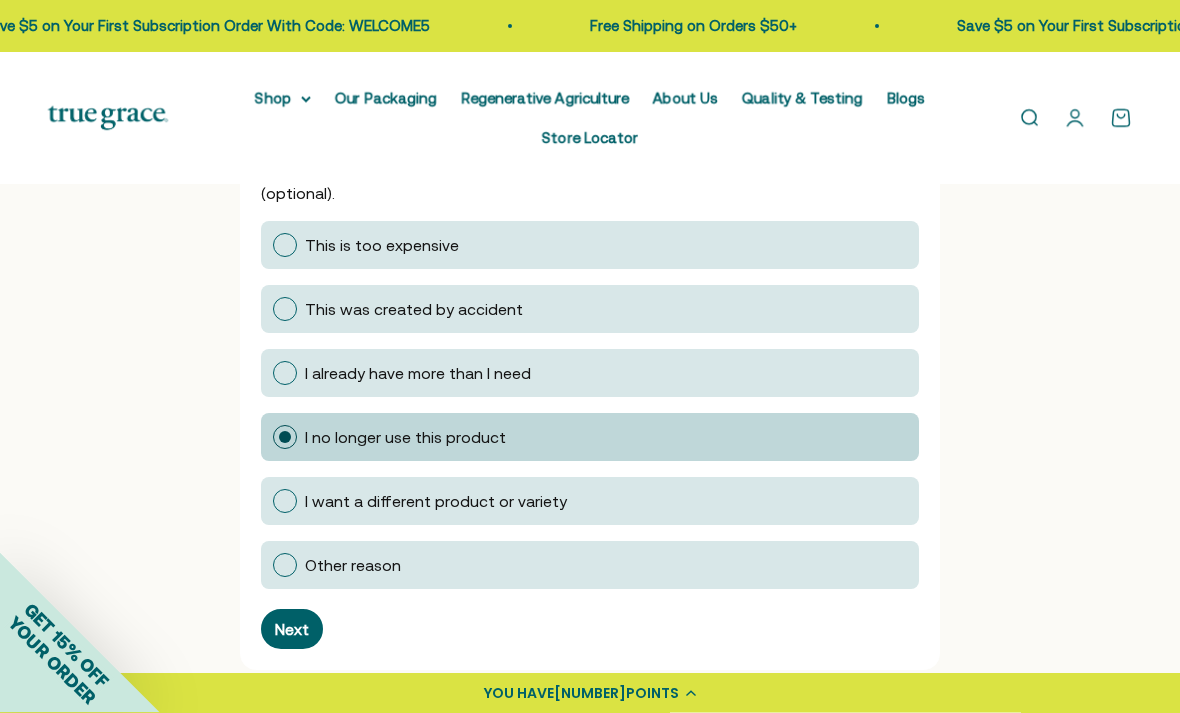 scroll, scrollTop: 391, scrollLeft: 0, axis: vertical 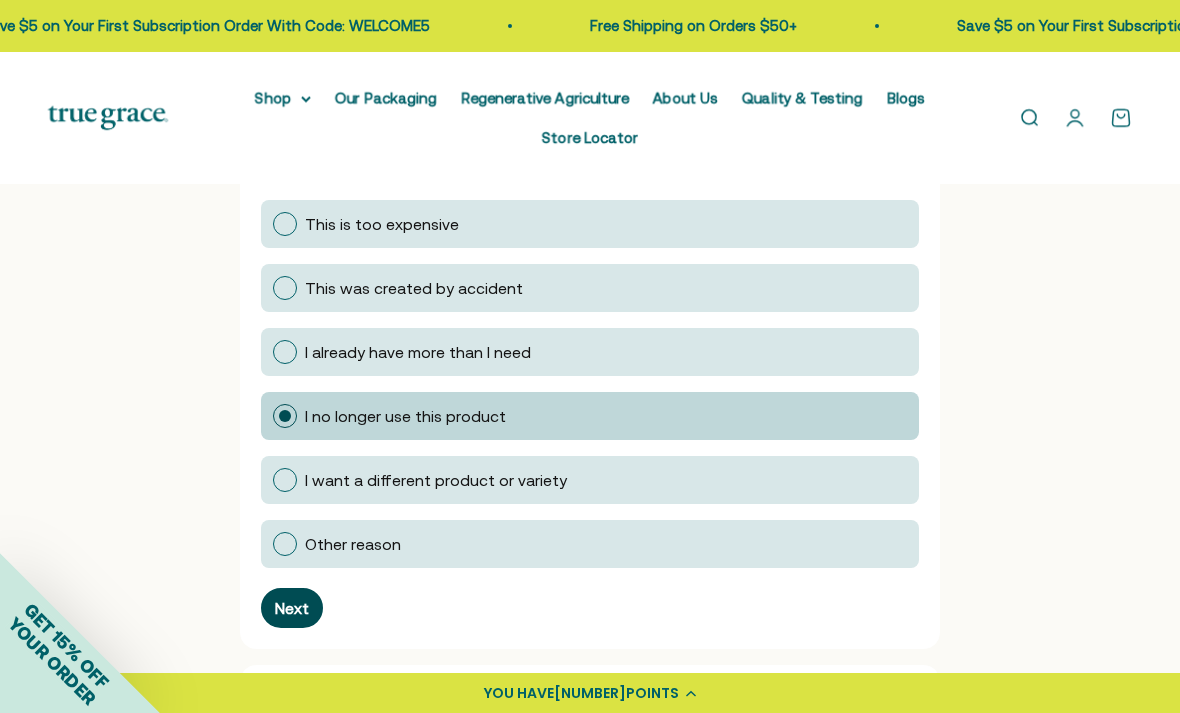 click on "Next" at bounding box center [292, 608] 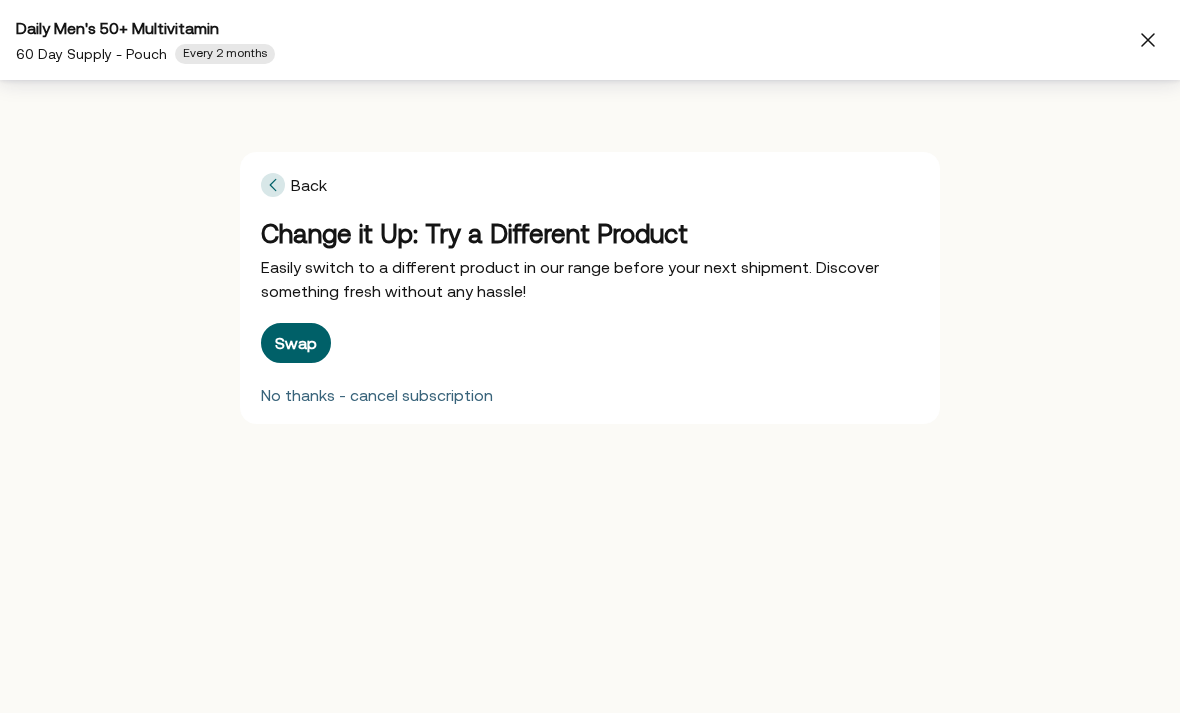 click on "No thanks - cancel subscription" at bounding box center (377, 395) 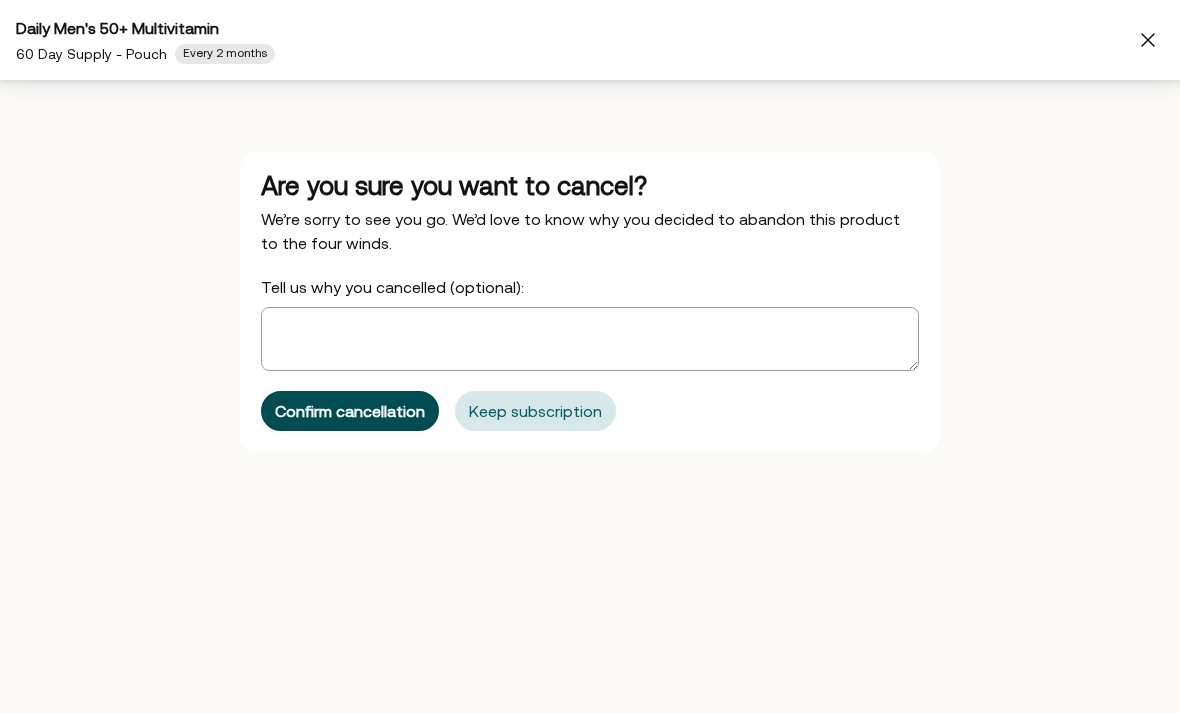 click on "Confirm cancellation" at bounding box center [350, 411] 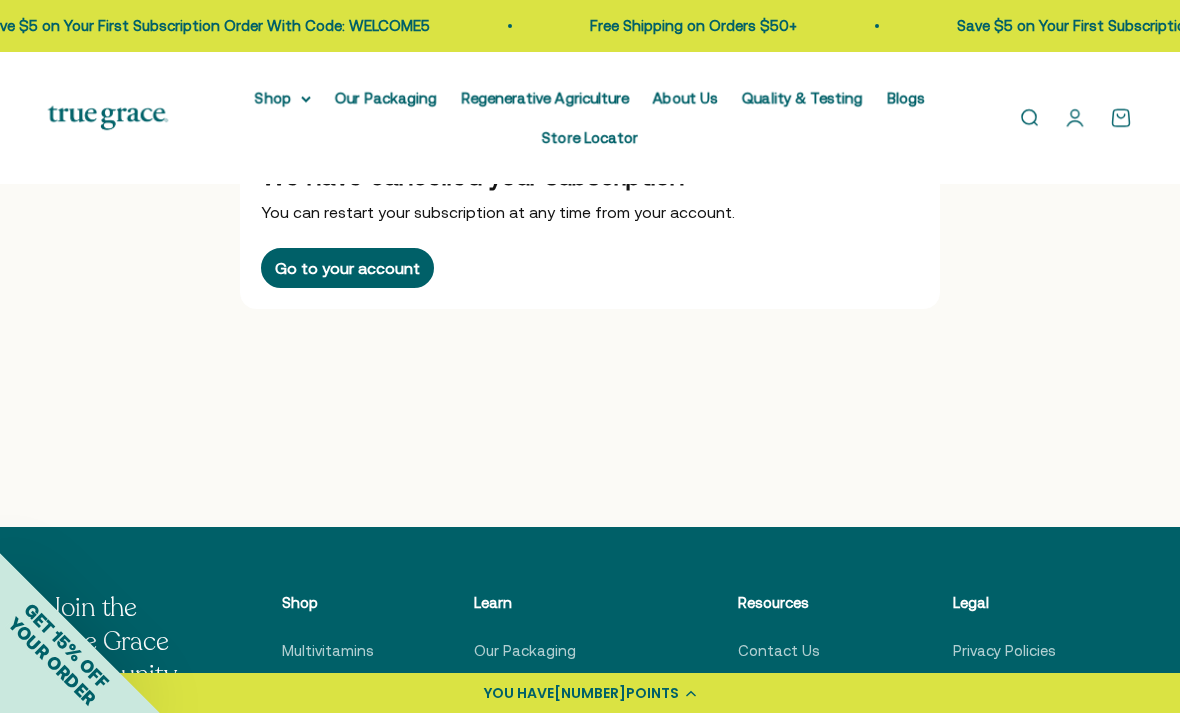 scroll, scrollTop: 0, scrollLeft: 0, axis: both 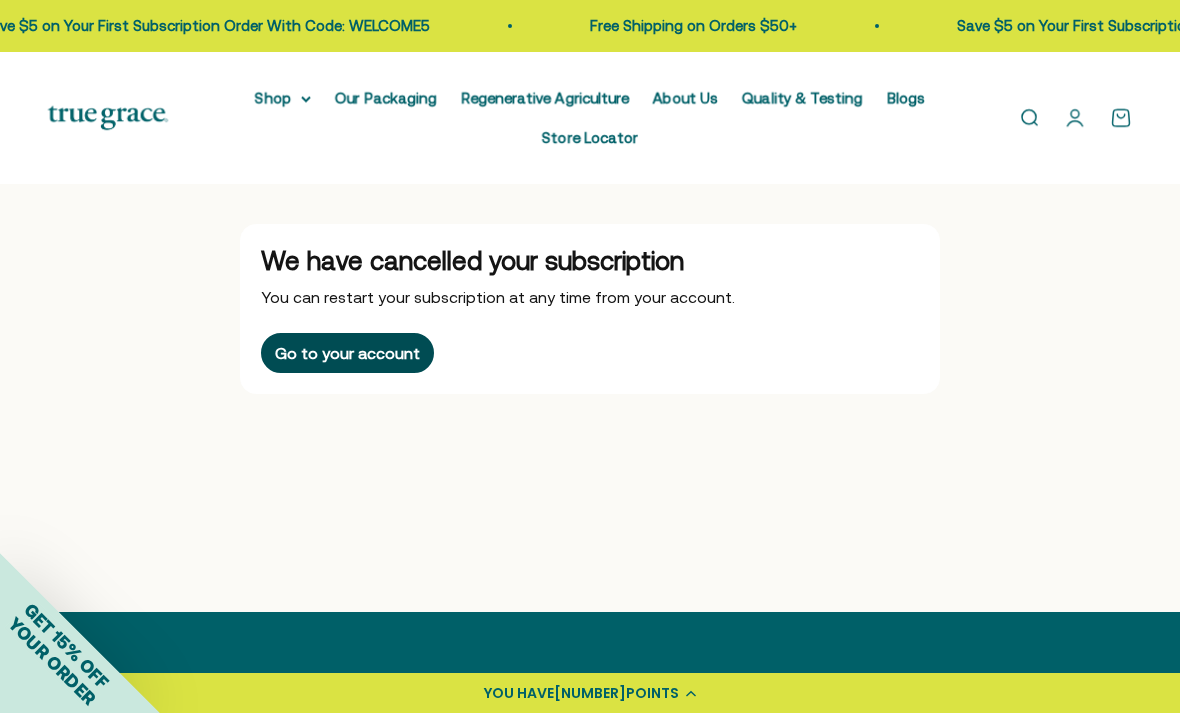 click on "Go to your account" at bounding box center (347, 353) 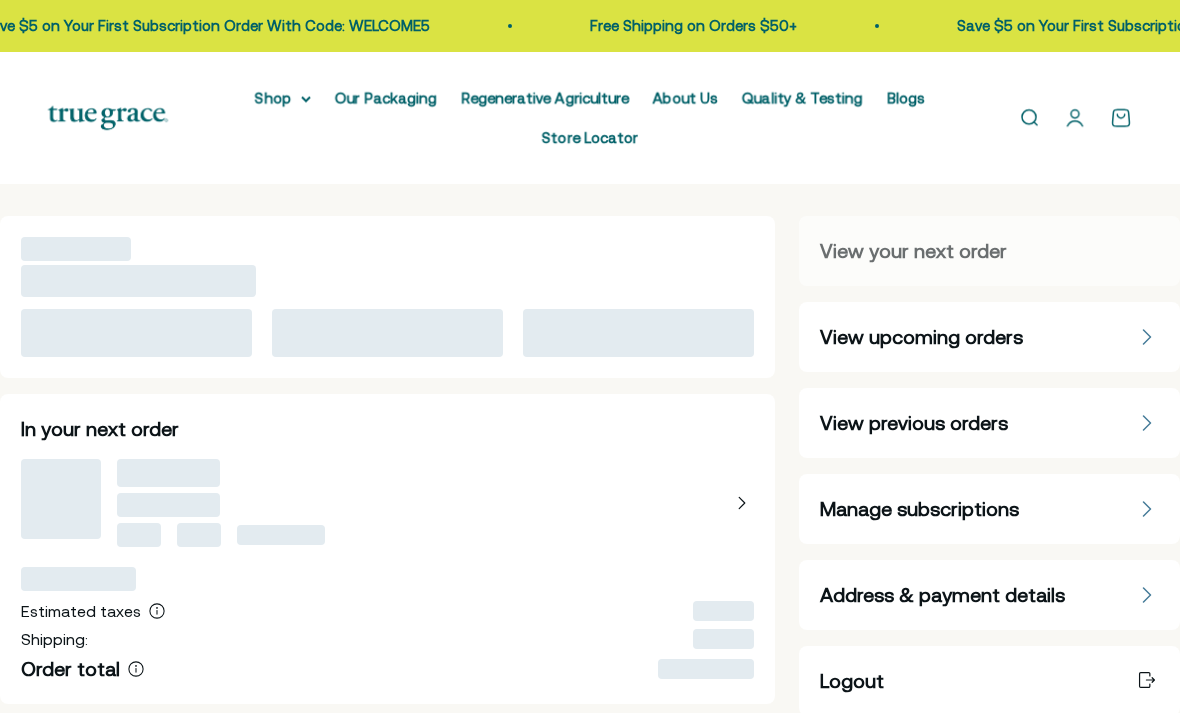 scroll, scrollTop: 0, scrollLeft: 0, axis: both 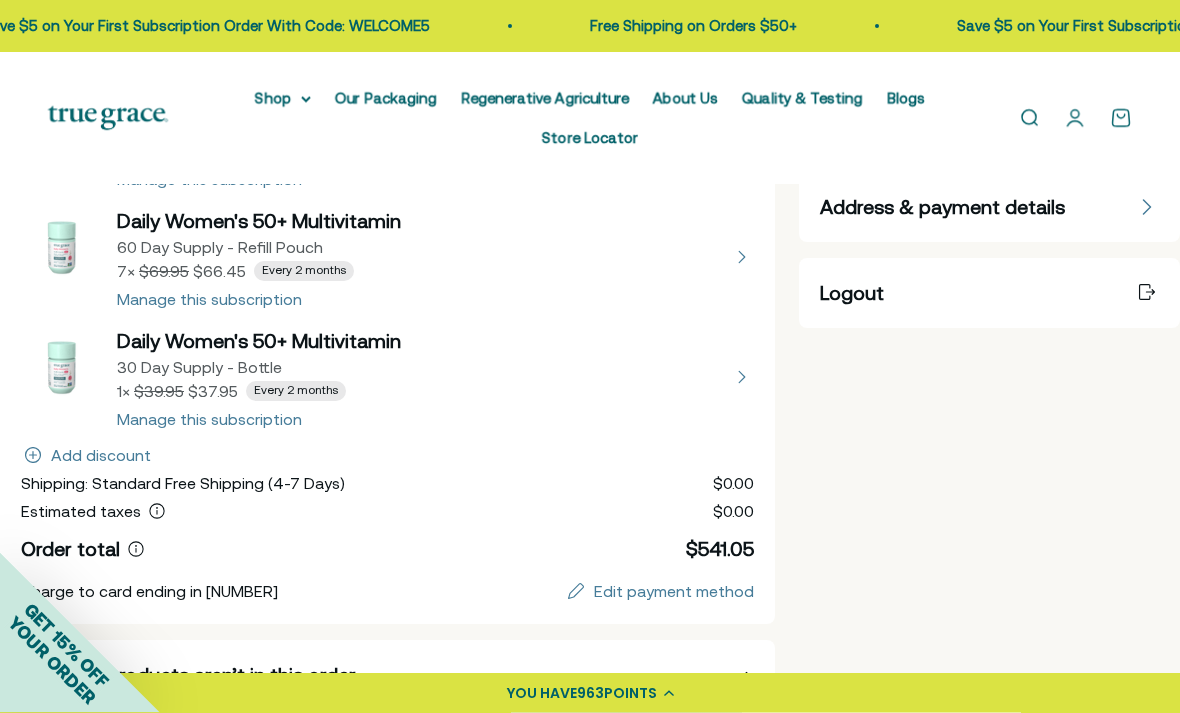 click at bounding box center [387, 378] 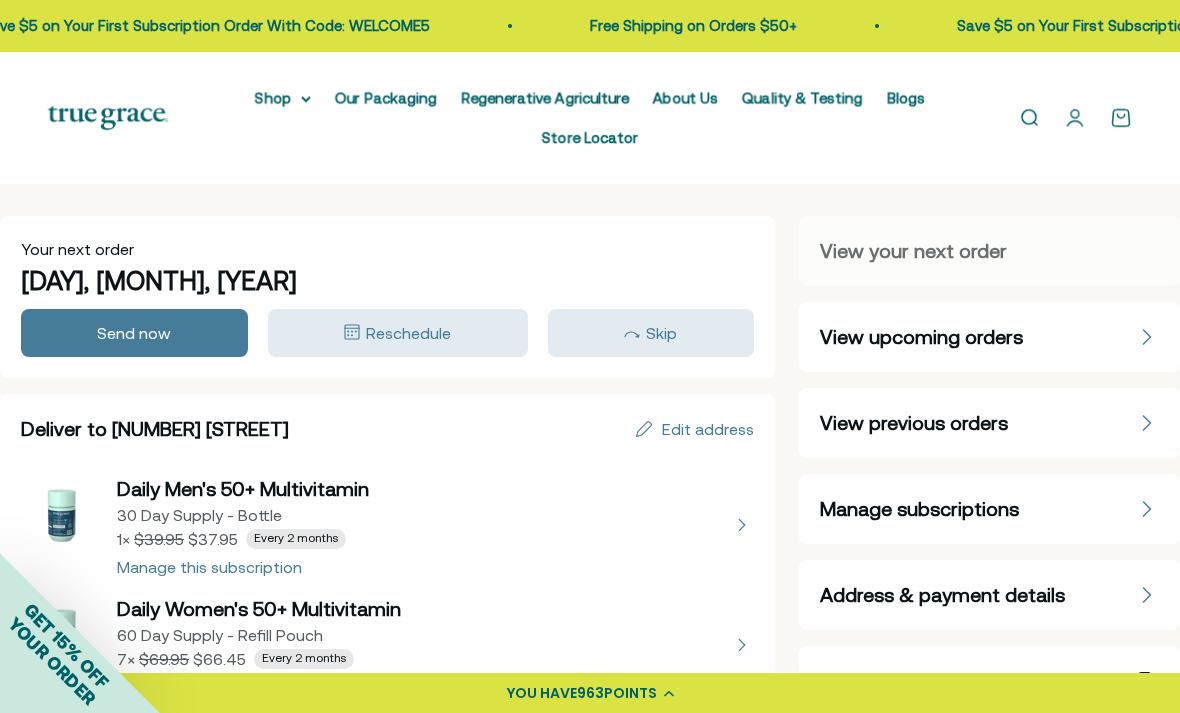 select on "month" 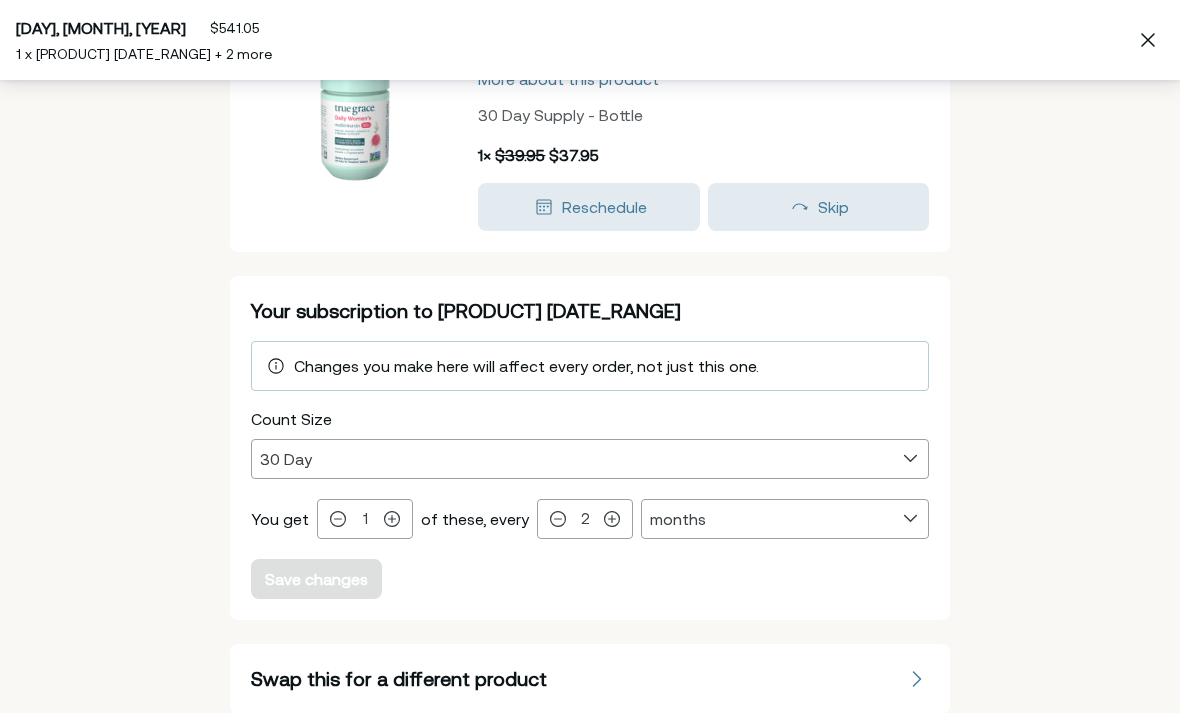 scroll, scrollTop: 161, scrollLeft: 0, axis: vertical 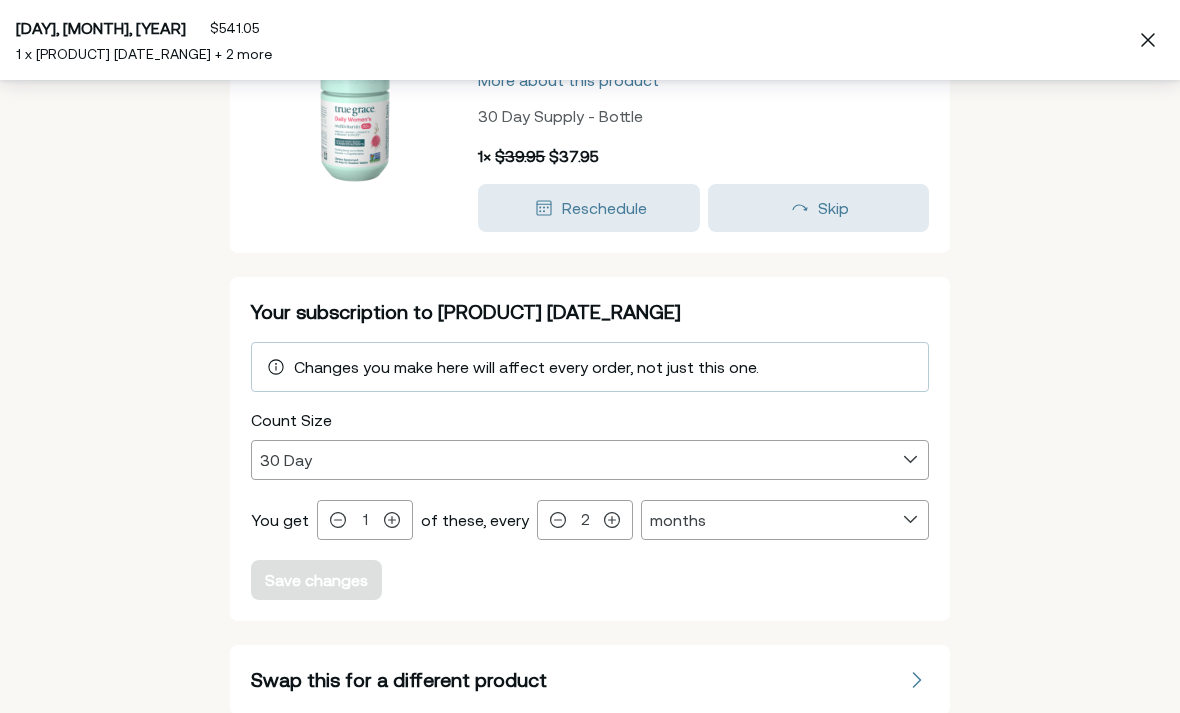 click on "Cancel subscription" at bounding box center (590, 751) 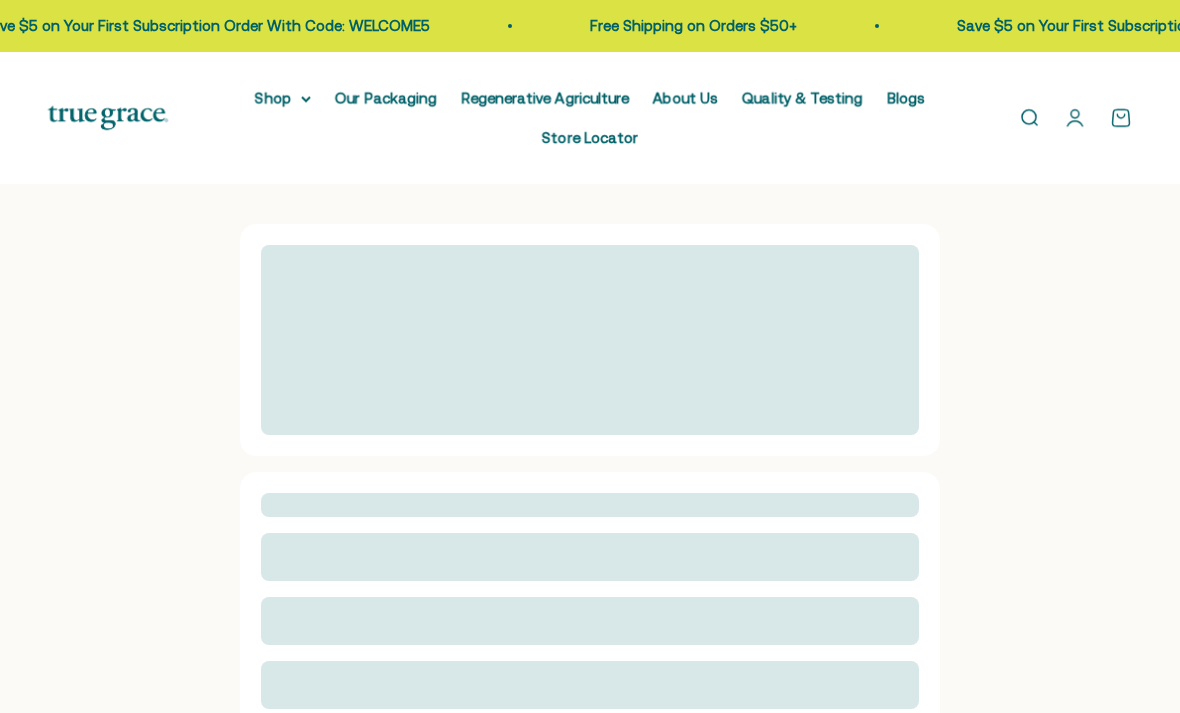 scroll, scrollTop: 0, scrollLeft: 0, axis: both 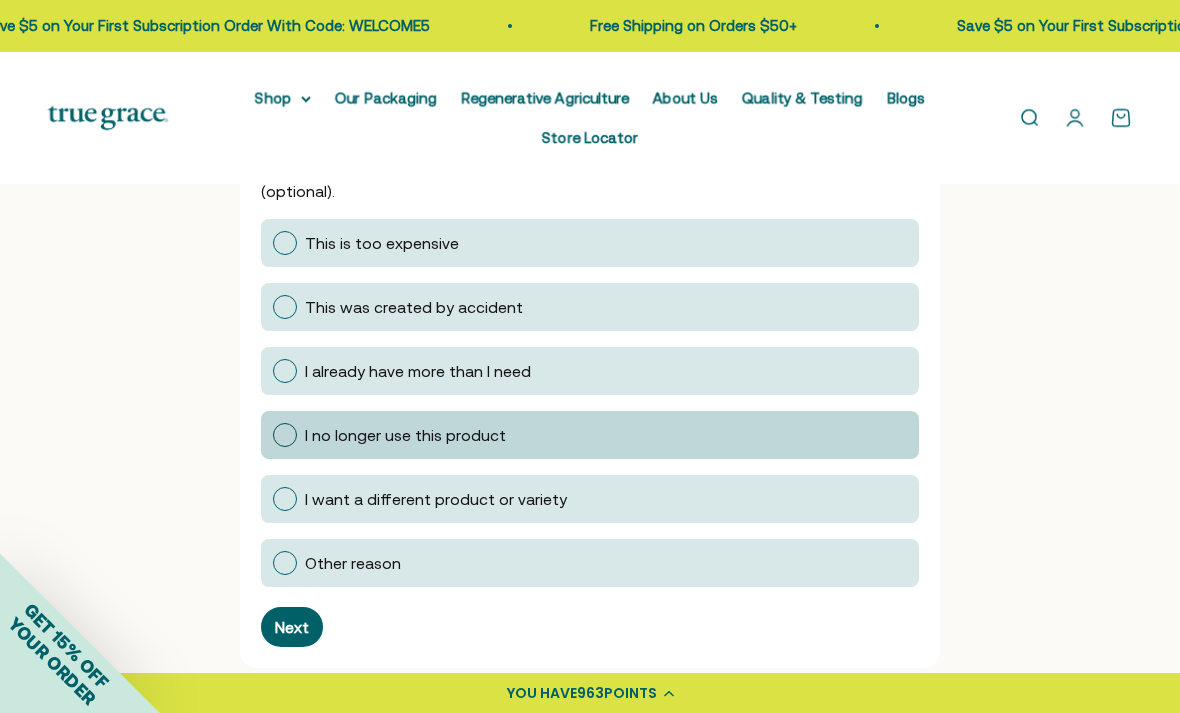 click at bounding box center [285, 435] 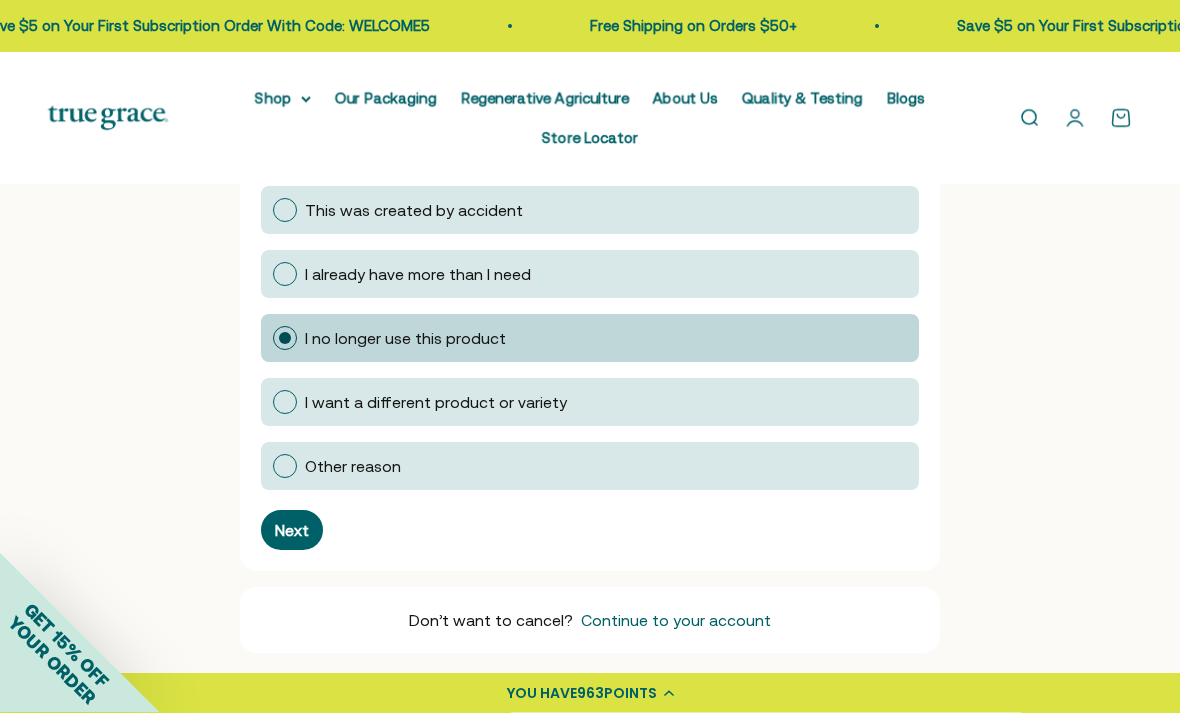 scroll, scrollTop: 496, scrollLeft: 0, axis: vertical 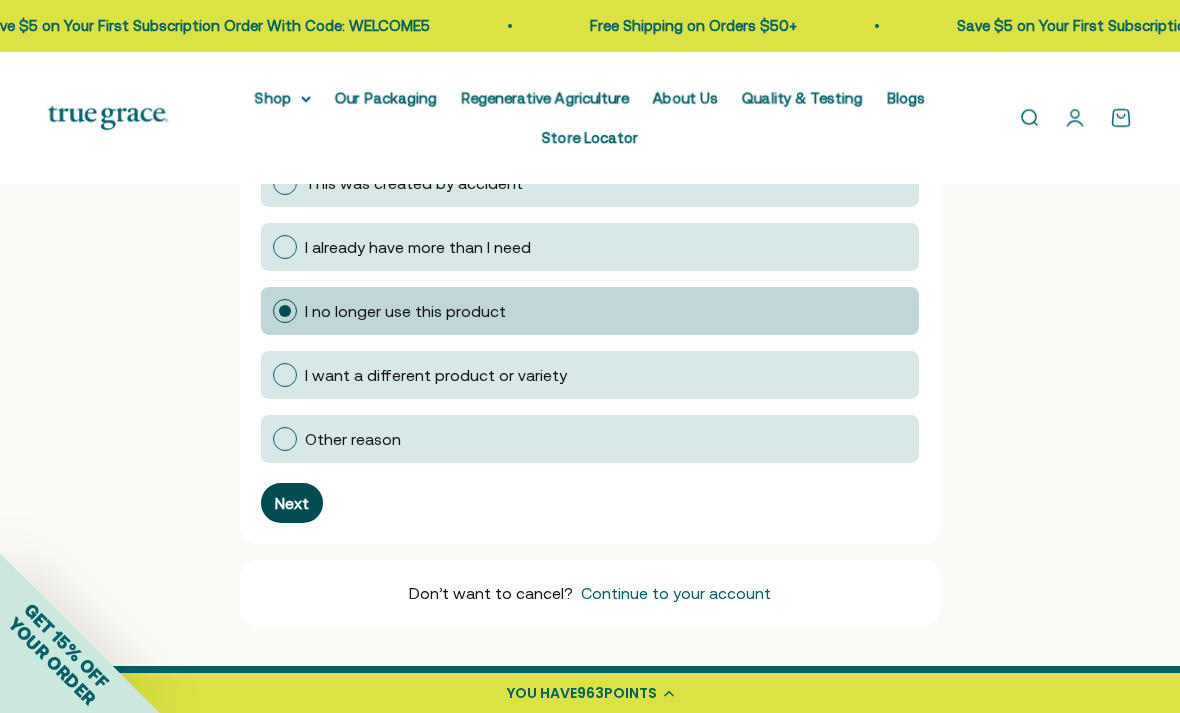 click on "Next" at bounding box center (292, 503) 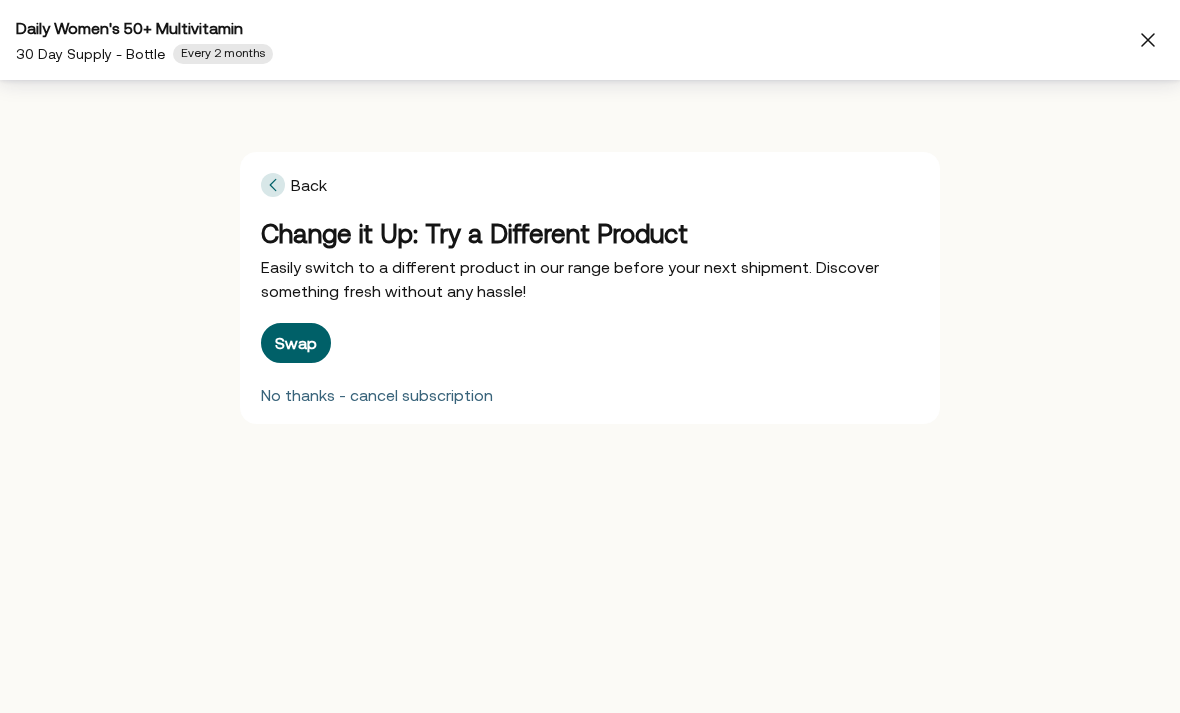 click on "No thanks - cancel subscription" at bounding box center (377, 395) 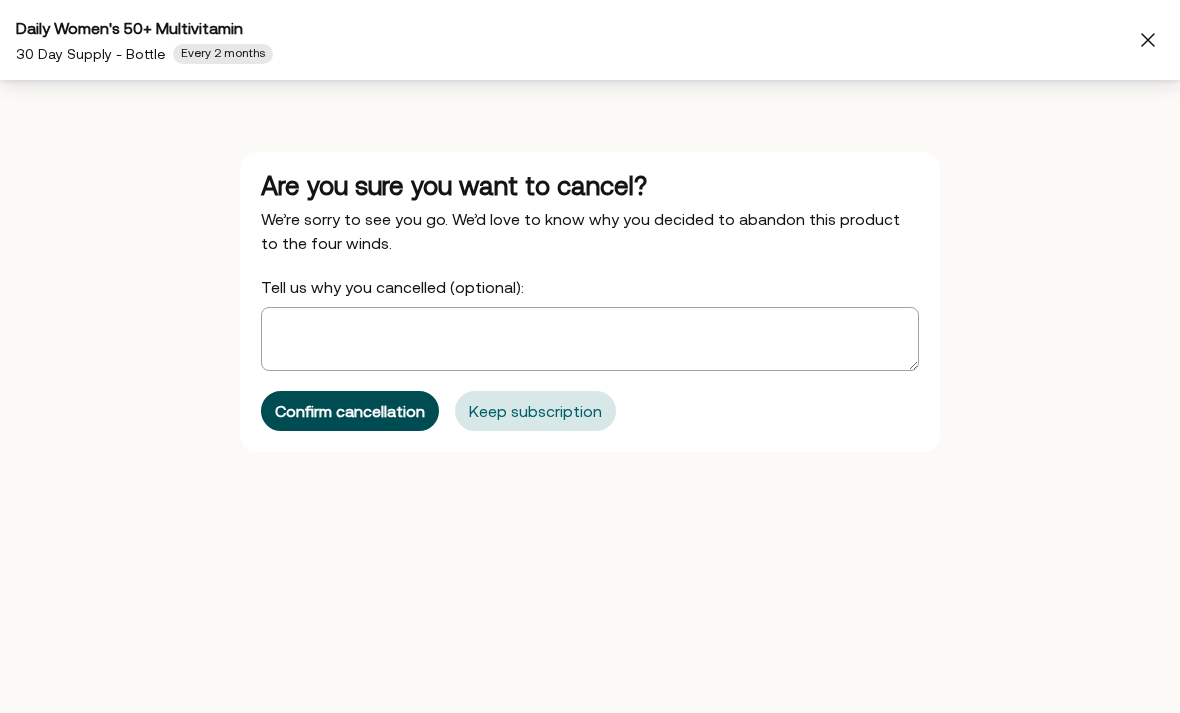 click on "Confirm cancellation" at bounding box center (350, 411) 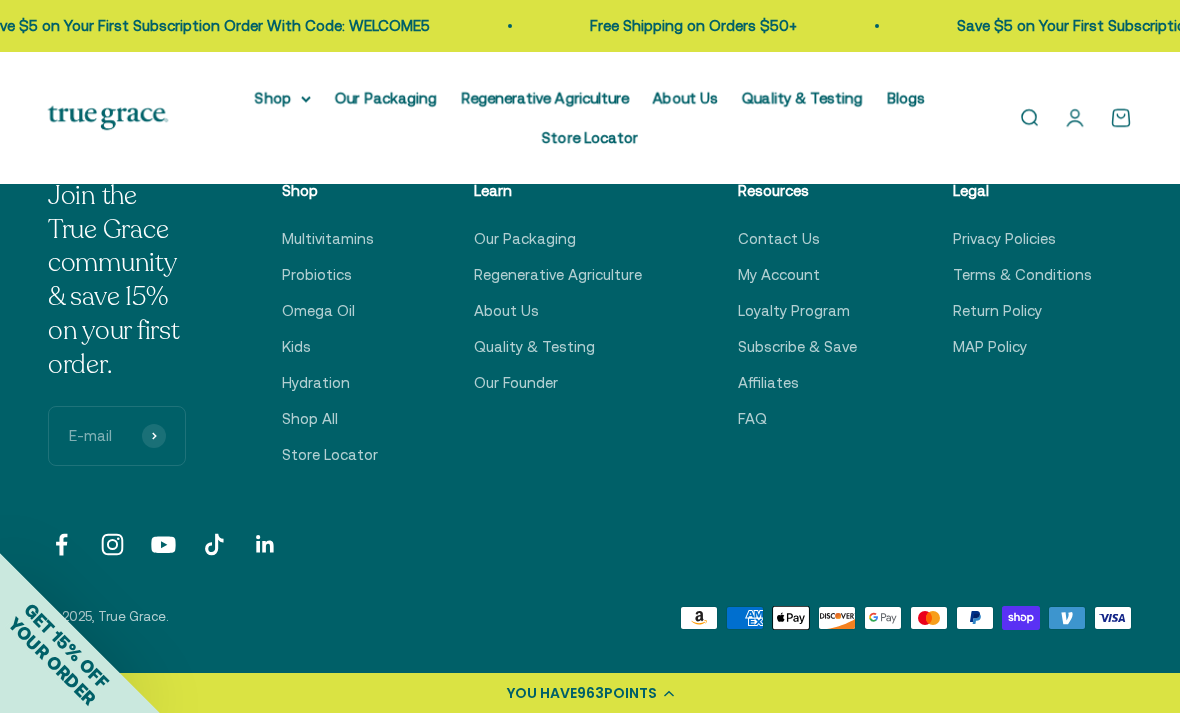 scroll, scrollTop: 496, scrollLeft: 0, axis: vertical 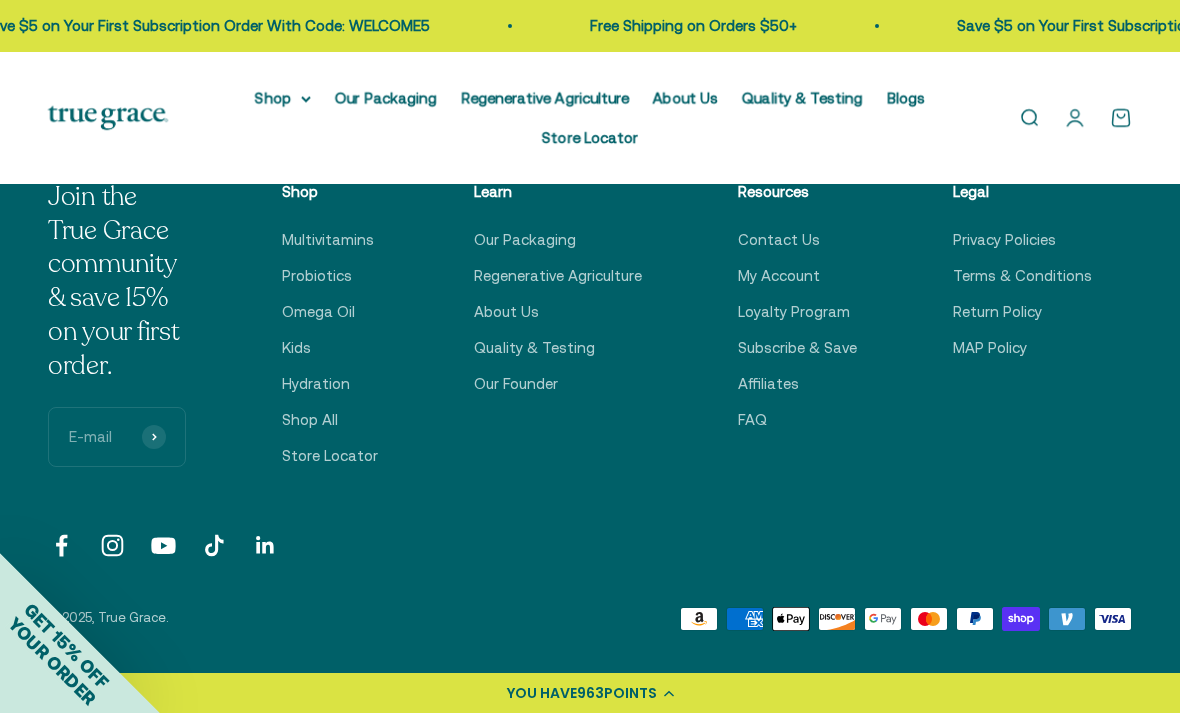 click on "Open account page" at bounding box center (1075, 118) 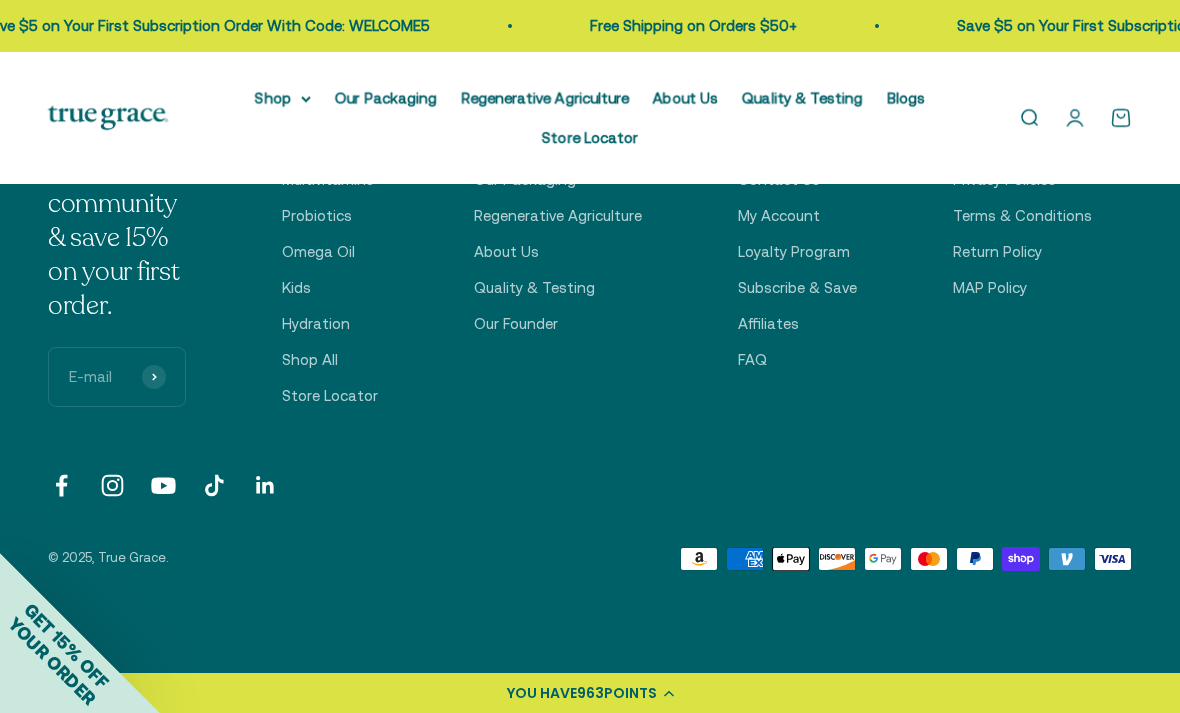 scroll, scrollTop: 560, scrollLeft: 0, axis: vertical 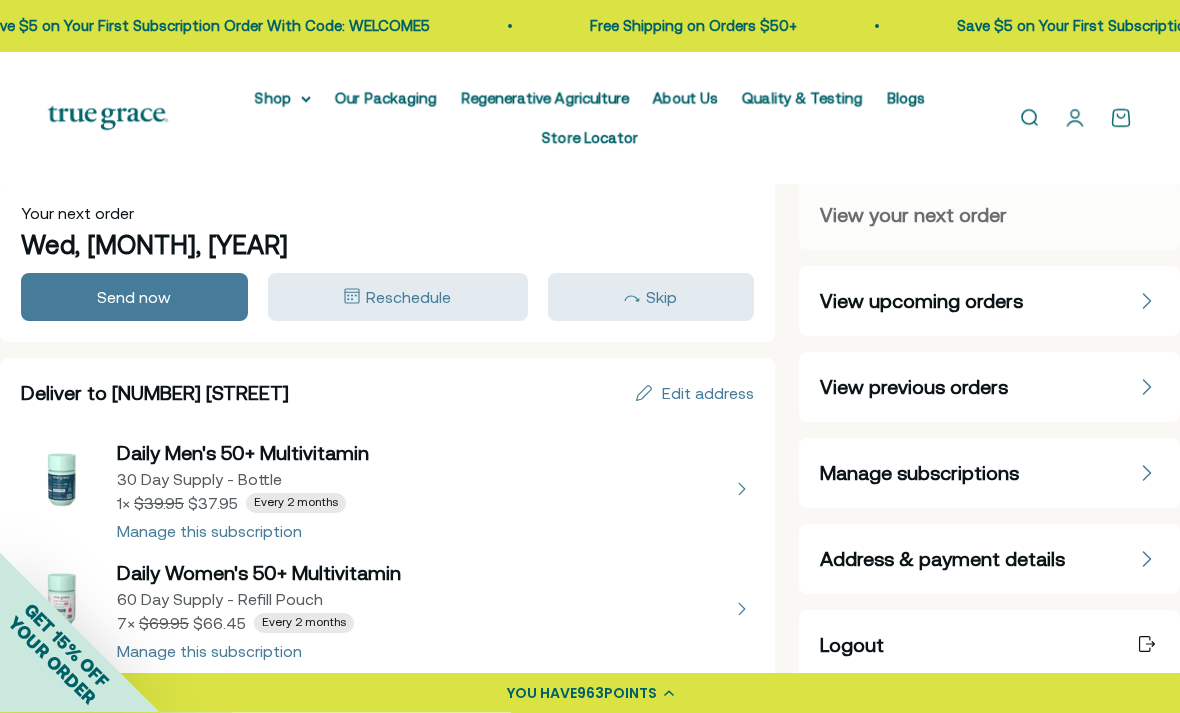 click at bounding box center (387, 490) 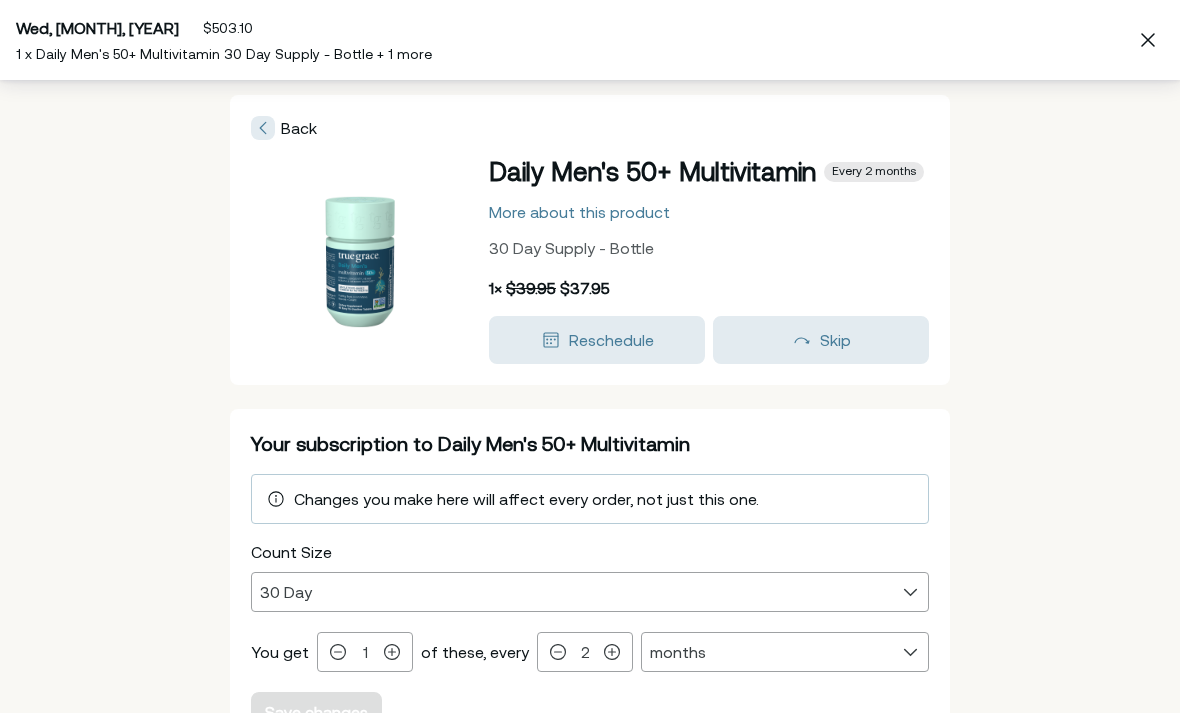 scroll, scrollTop: 0, scrollLeft: 0, axis: both 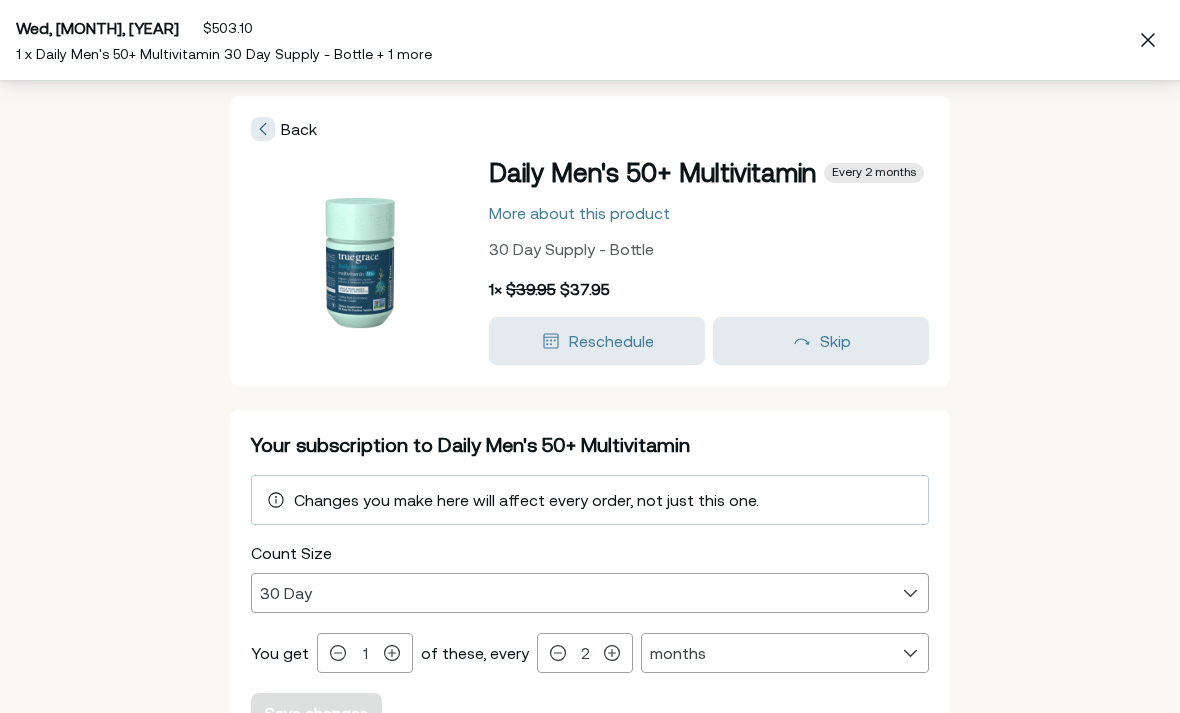 click on "Back" at bounding box center (299, 129) 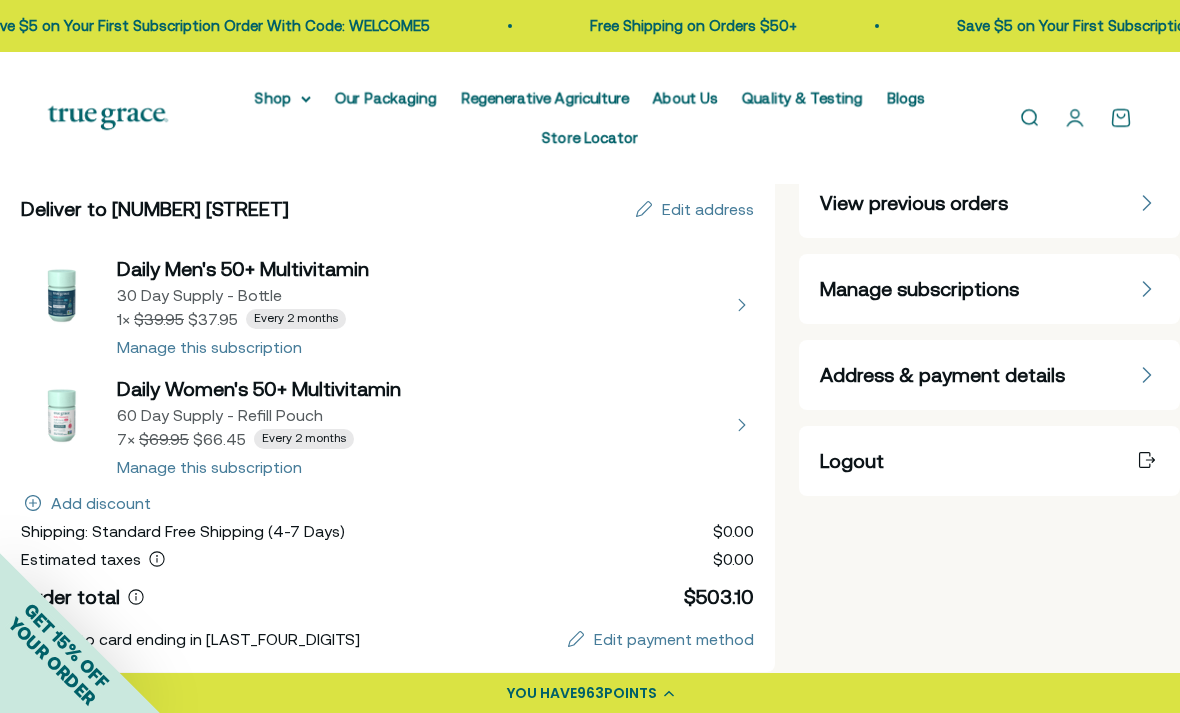 scroll, scrollTop: 223, scrollLeft: 0, axis: vertical 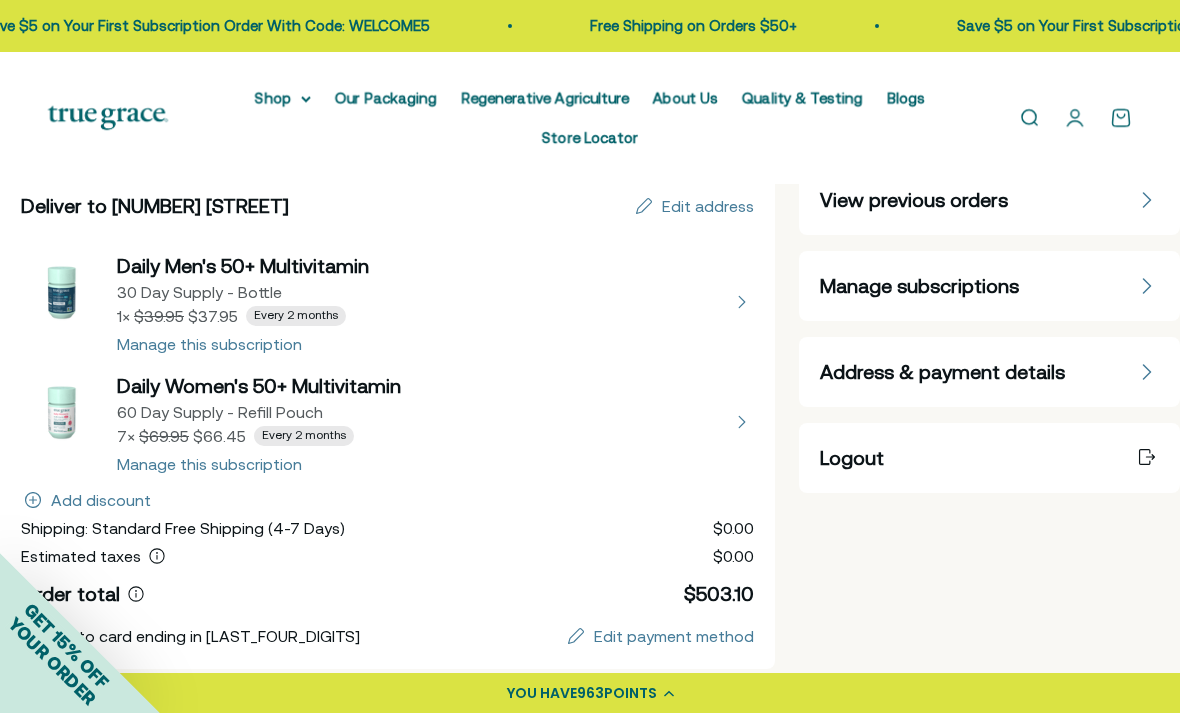 click at bounding box center (387, 422) 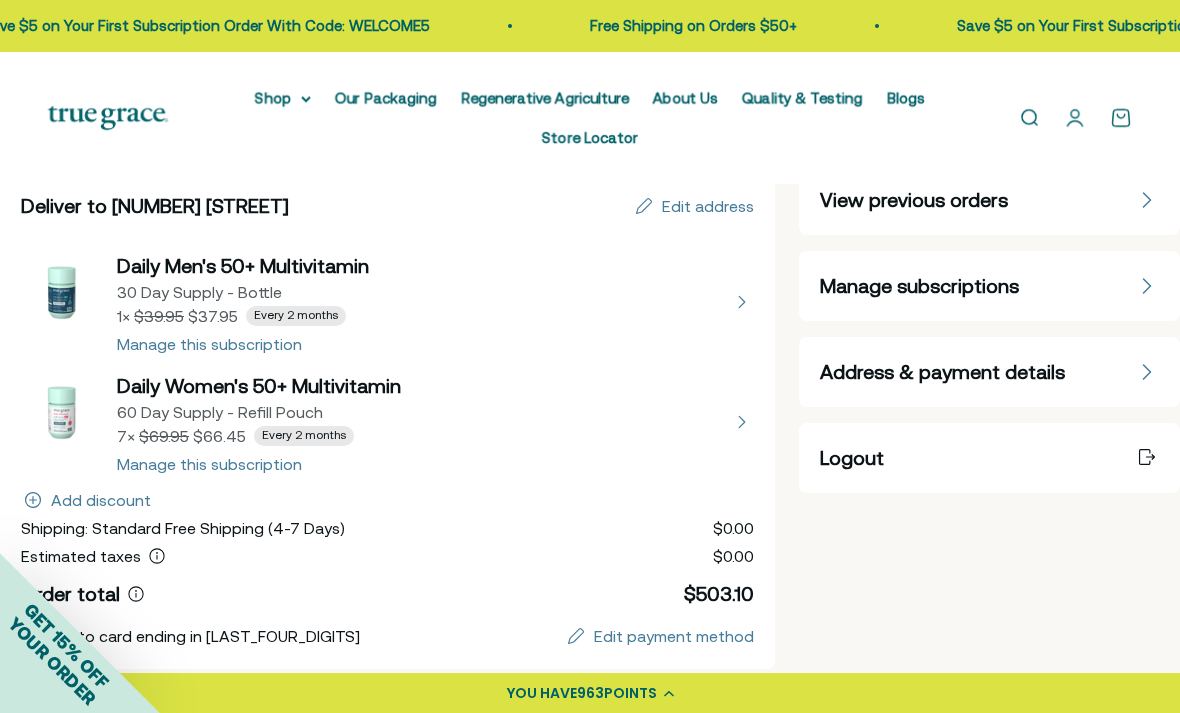 scroll, scrollTop: 0, scrollLeft: 0, axis: both 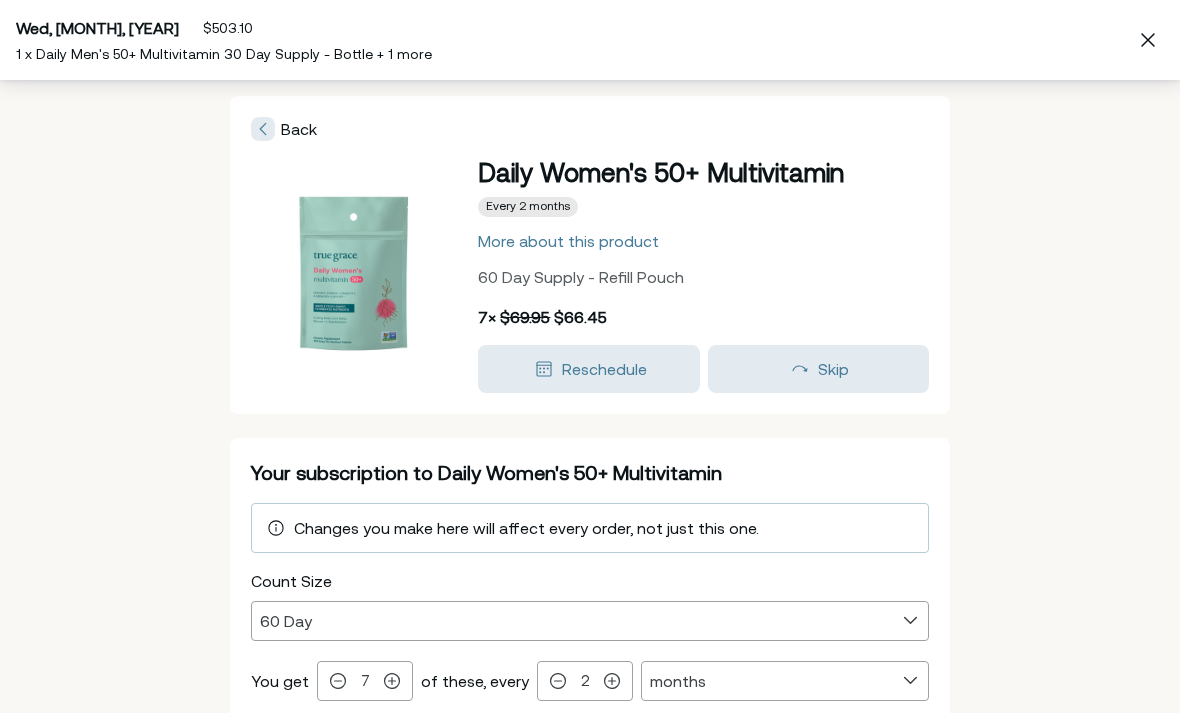 click on "Daily Women's 50+ Multivitamin Every 2 months More about this product 60 Day Supply - Refill Pouch 7  × $69.95 $66.45 Reschedule Skip" at bounding box center [590, 275] 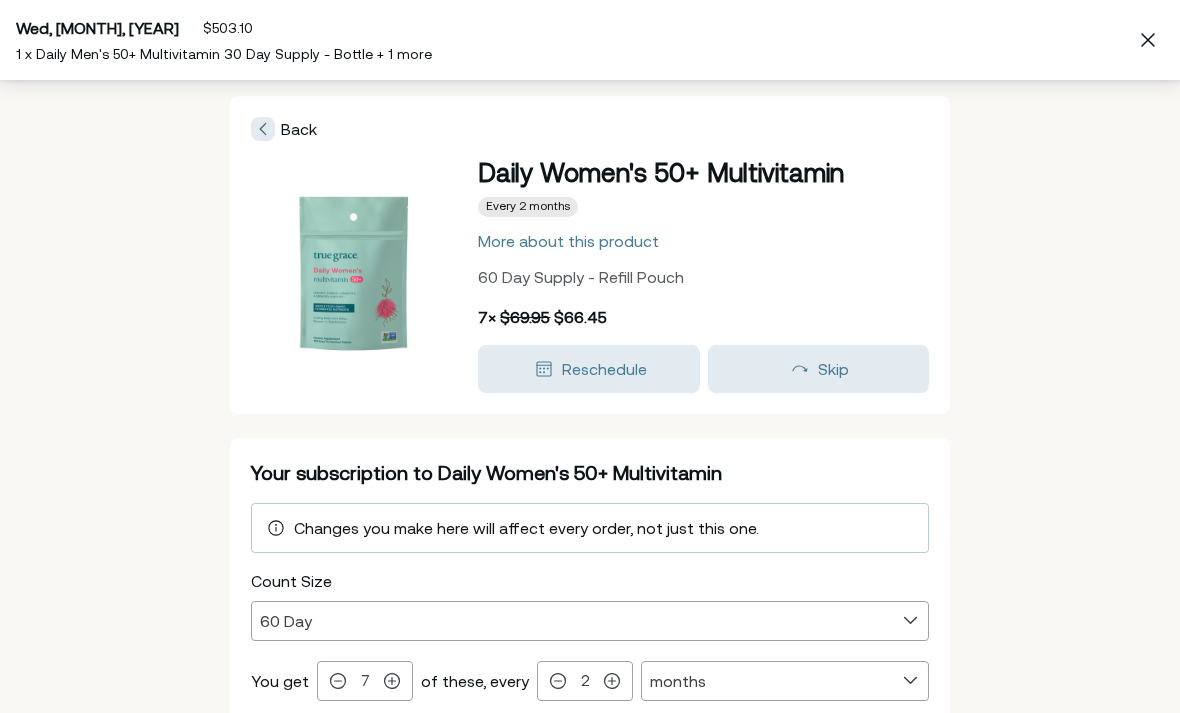click 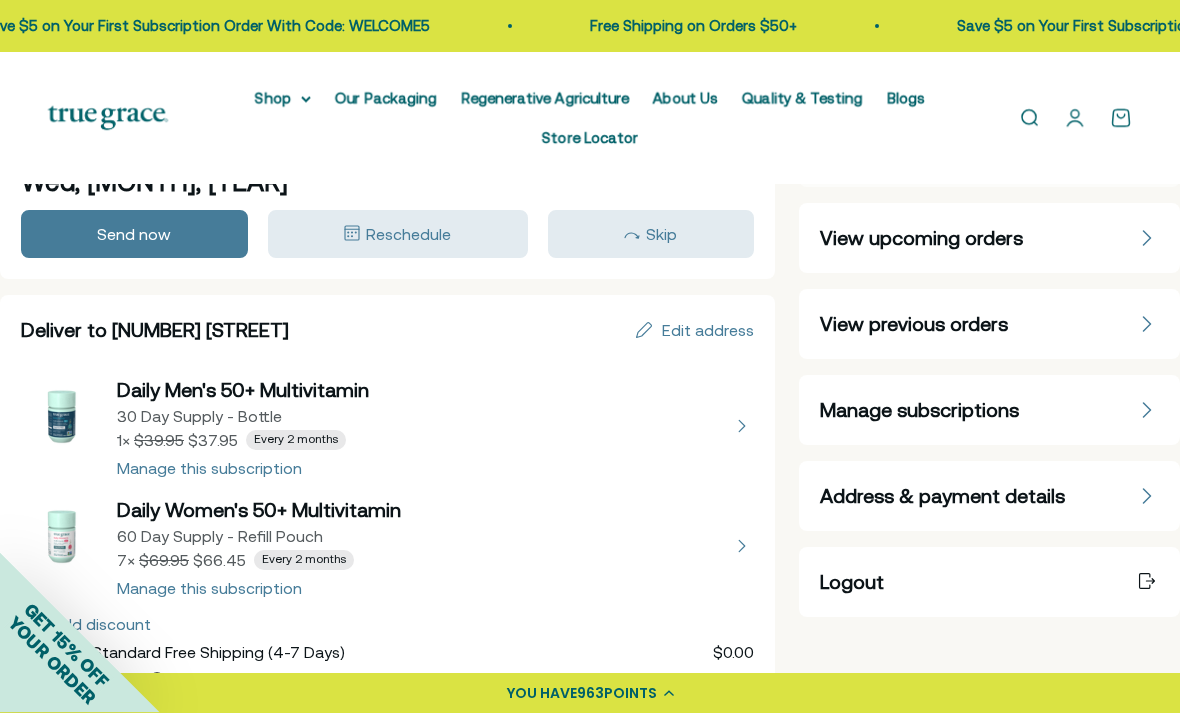 scroll, scrollTop: 95, scrollLeft: 0, axis: vertical 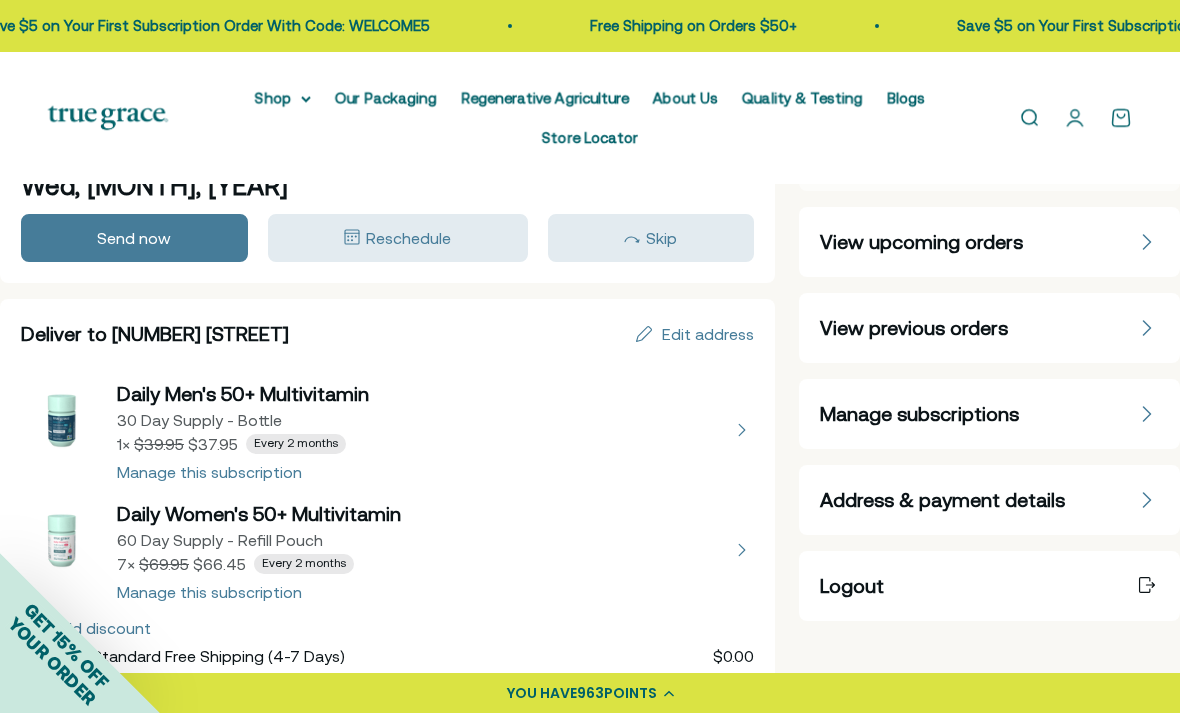 click at bounding box center (387, 430) 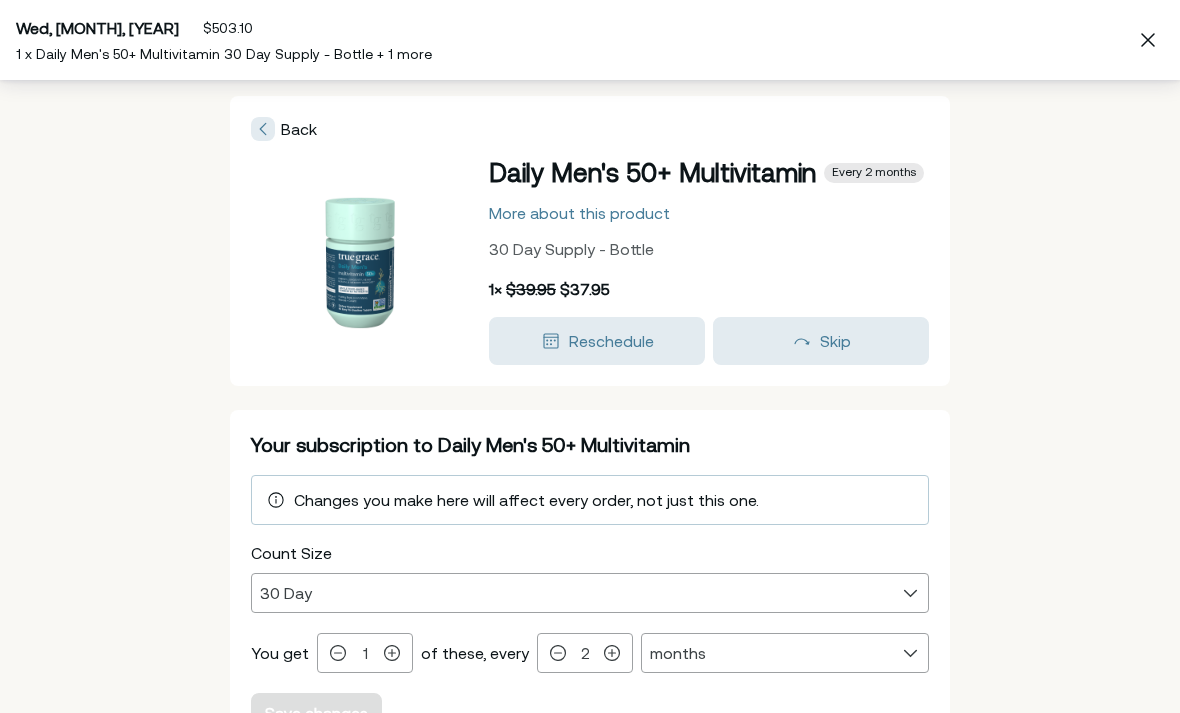 scroll, scrollTop: 0, scrollLeft: 0, axis: both 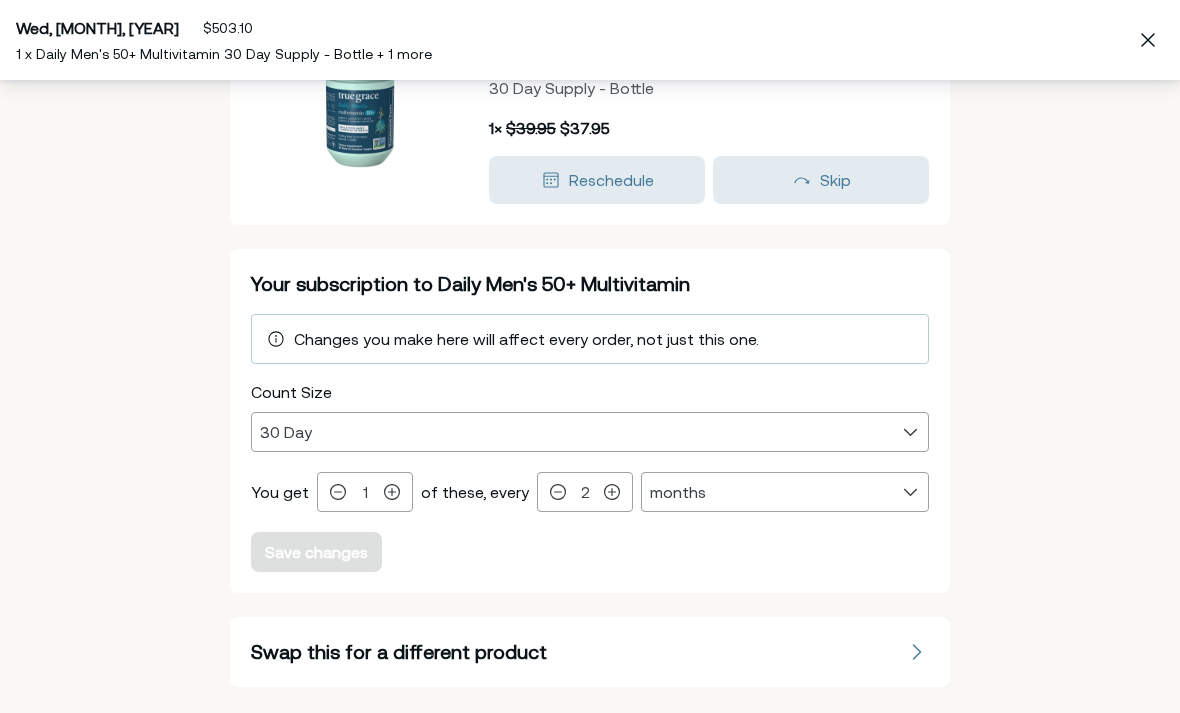 click on "Back Daily Men's 50+ Multivitamin Every 2 months More about this product 30 Day Supply - Bottle 1  × $39.95 $37.95 Reschedule Skip Your subscription to Daily Men's 50+ Multivitamin Changes you make here will affect every order, not just this one. Count Size 30 Day 60 Day 30 Day You get Qty: 1 Decrement 1 Increment of these, every Every 2 months Decrement 2 Increment Frequency days weeks months months Save changes Swap this for a different product Swap this for a different product Cancel subscription" at bounding box center [590, 335] 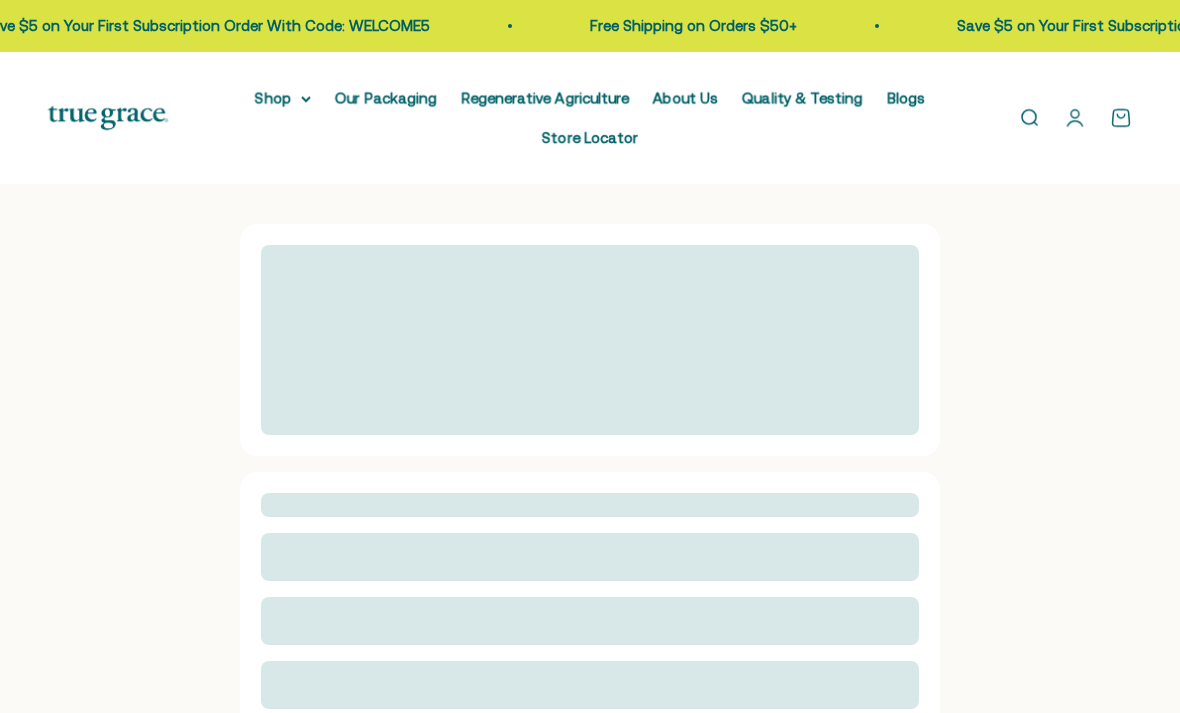 scroll, scrollTop: 0, scrollLeft: 0, axis: both 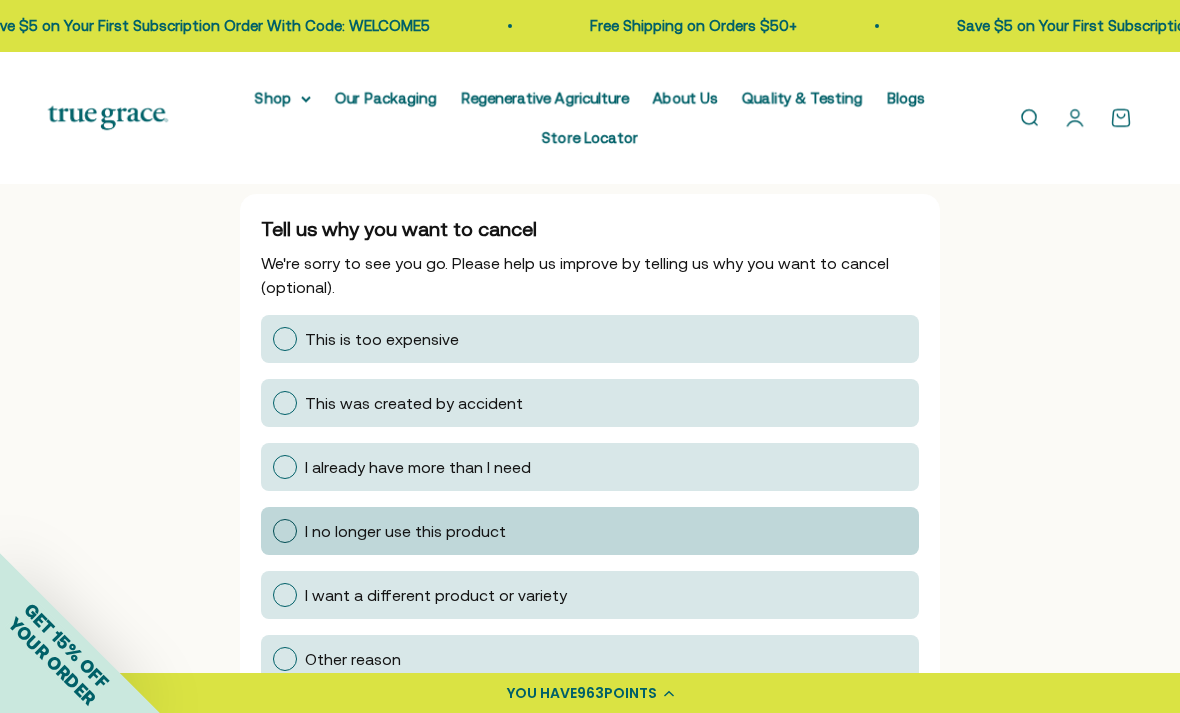 click at bounding box center [285, 531] 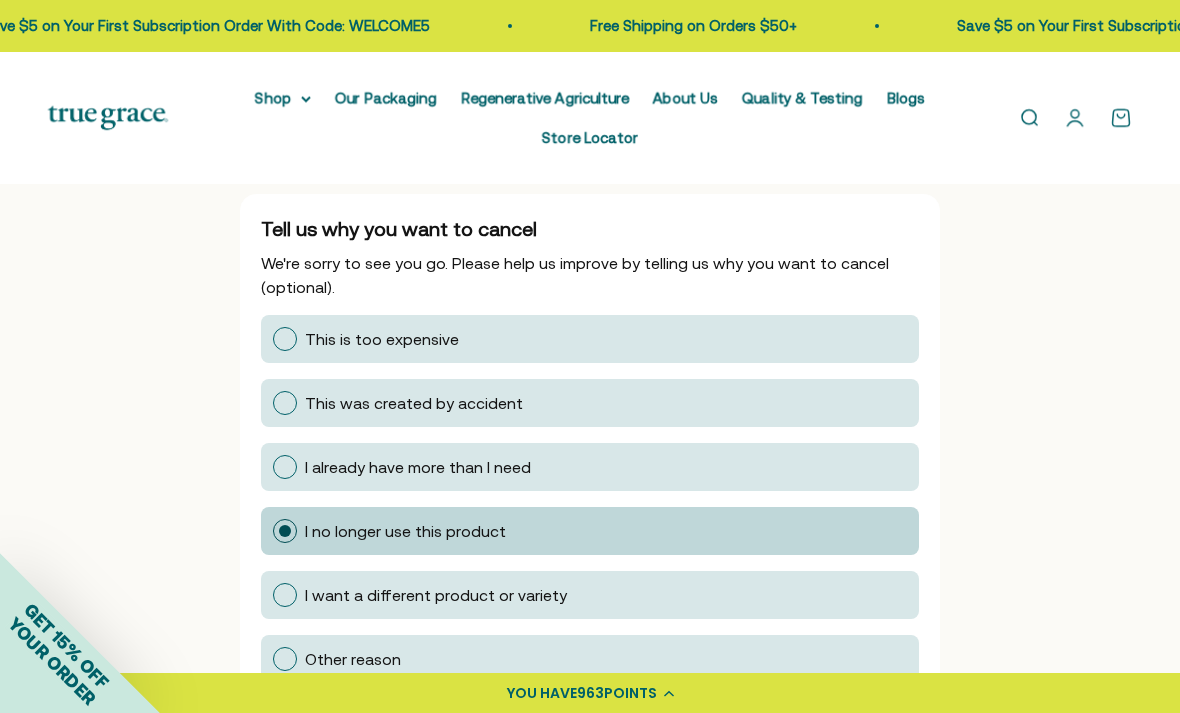 click on "Next" at bounding box center (292, 723) 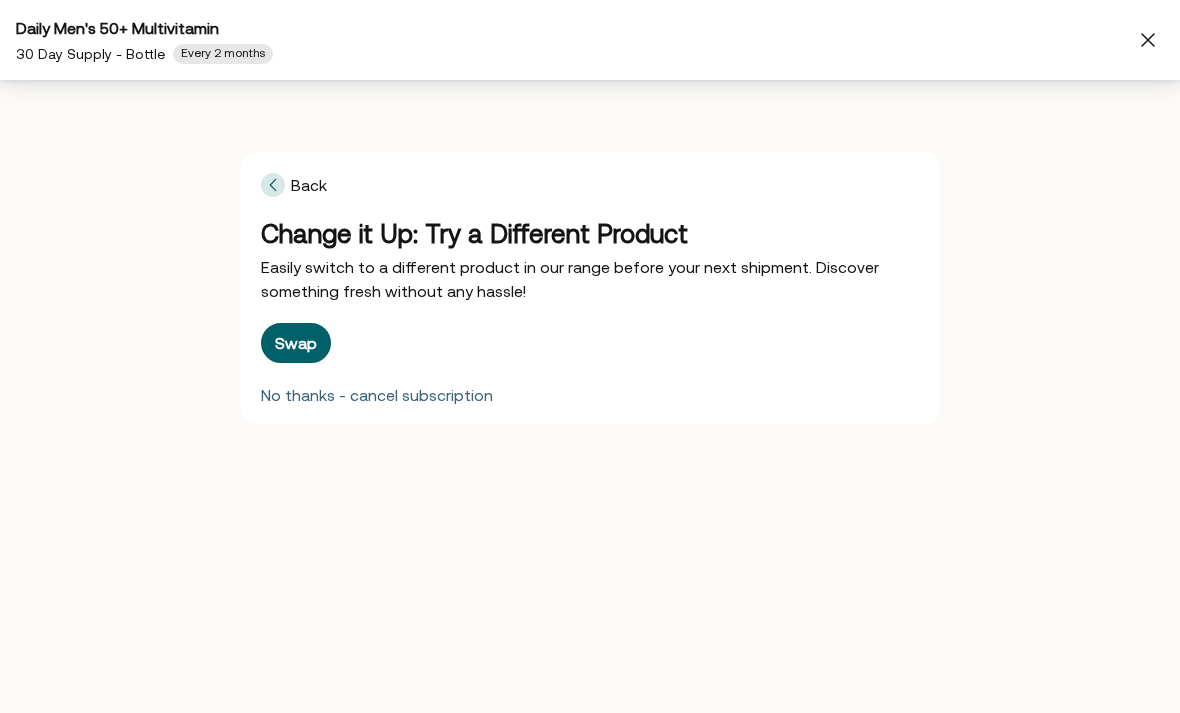 click on "No thanks - cancel subscription" at bounding box center (377, 395) 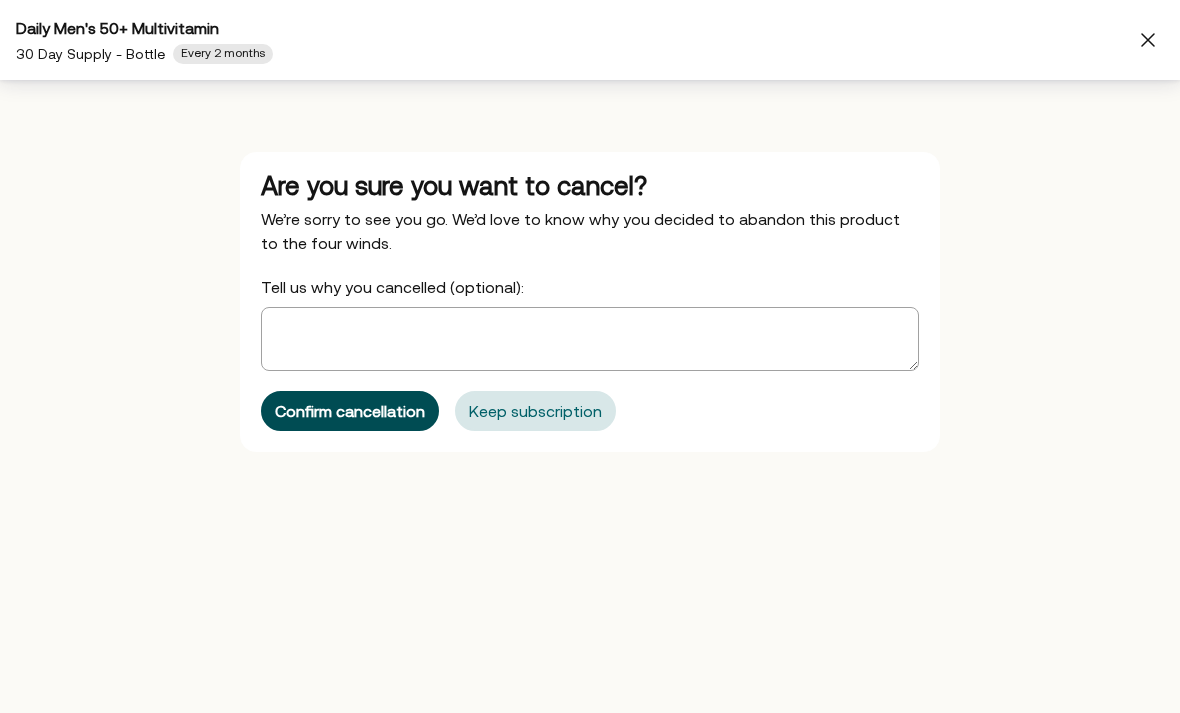 click on "Confirm cancellation" at bounding box center [350, 411] 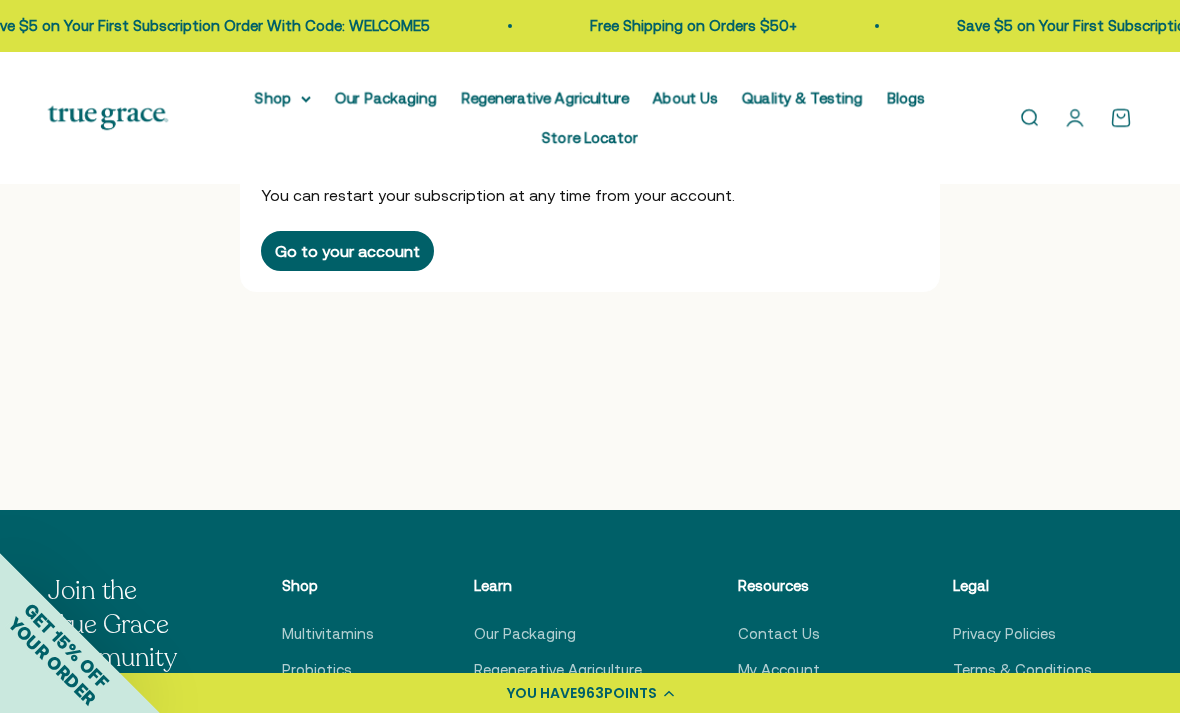 scroll, scrollTop: 0, scrollLeft: 0, axis: both 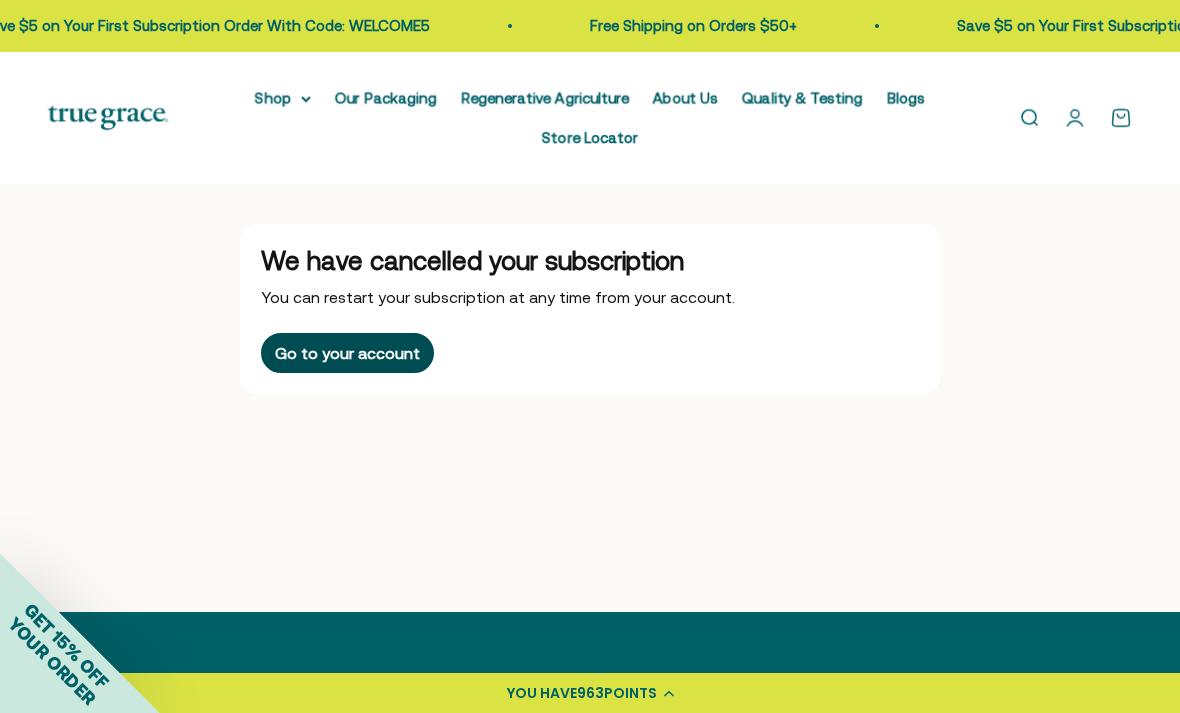 click on "Go to your account" at bounding box center [347, 353] 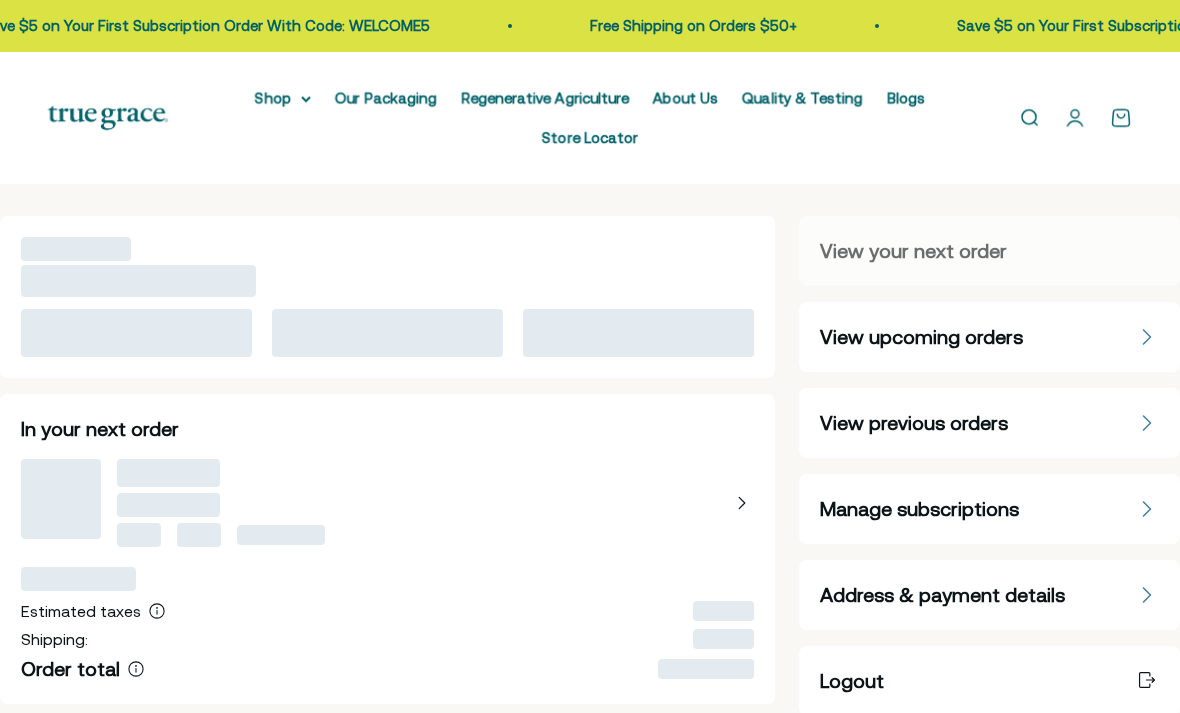 scroll, scrollTop: 0, scrollLeft: 0, axis: both 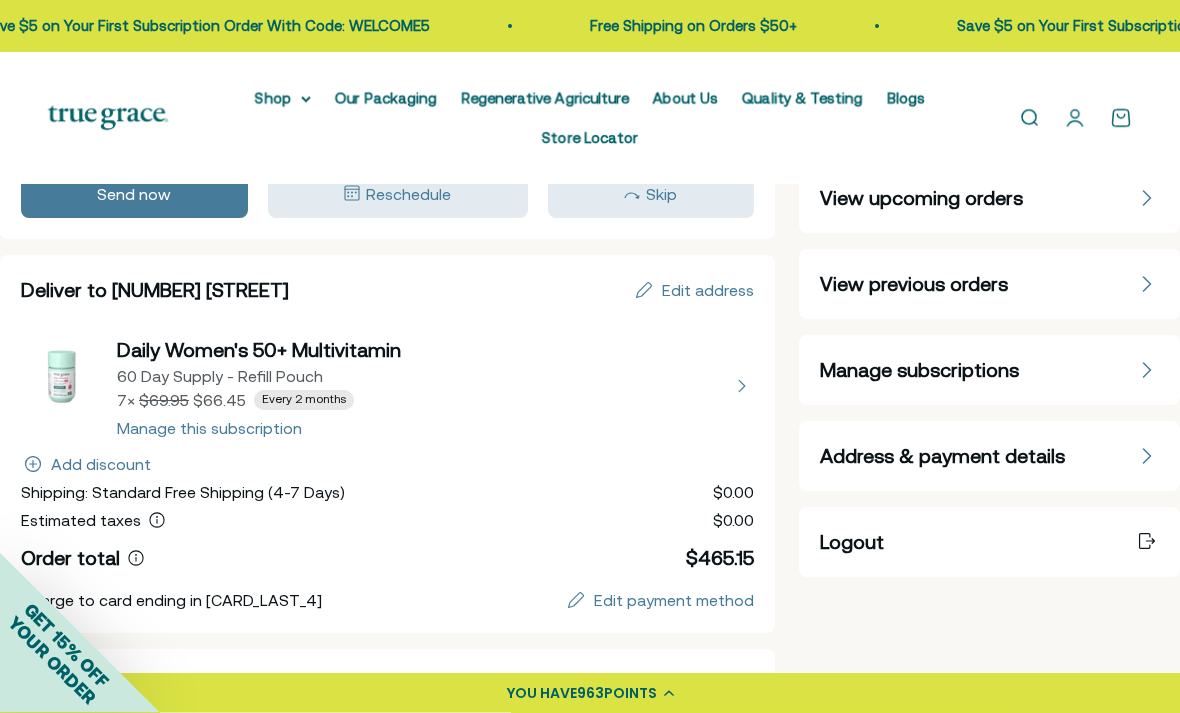 click at bounding box center (387, 387) 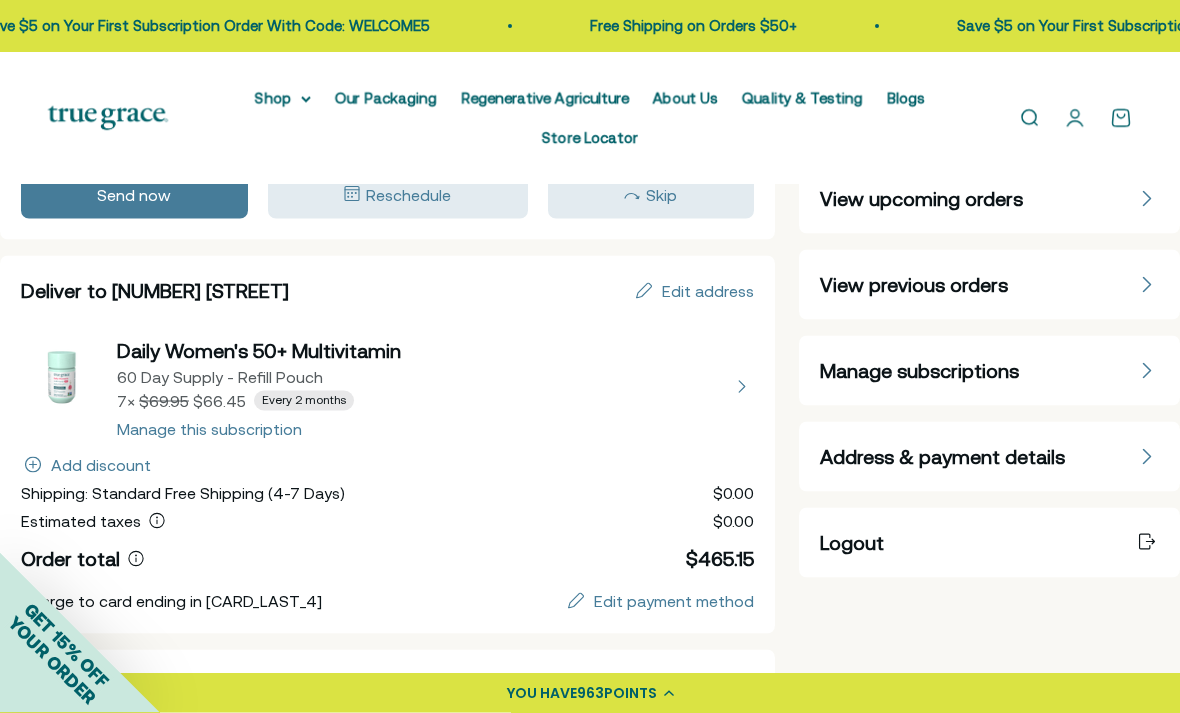 scroll, scrollTop: 0, scrollLeft: 0, axis: both 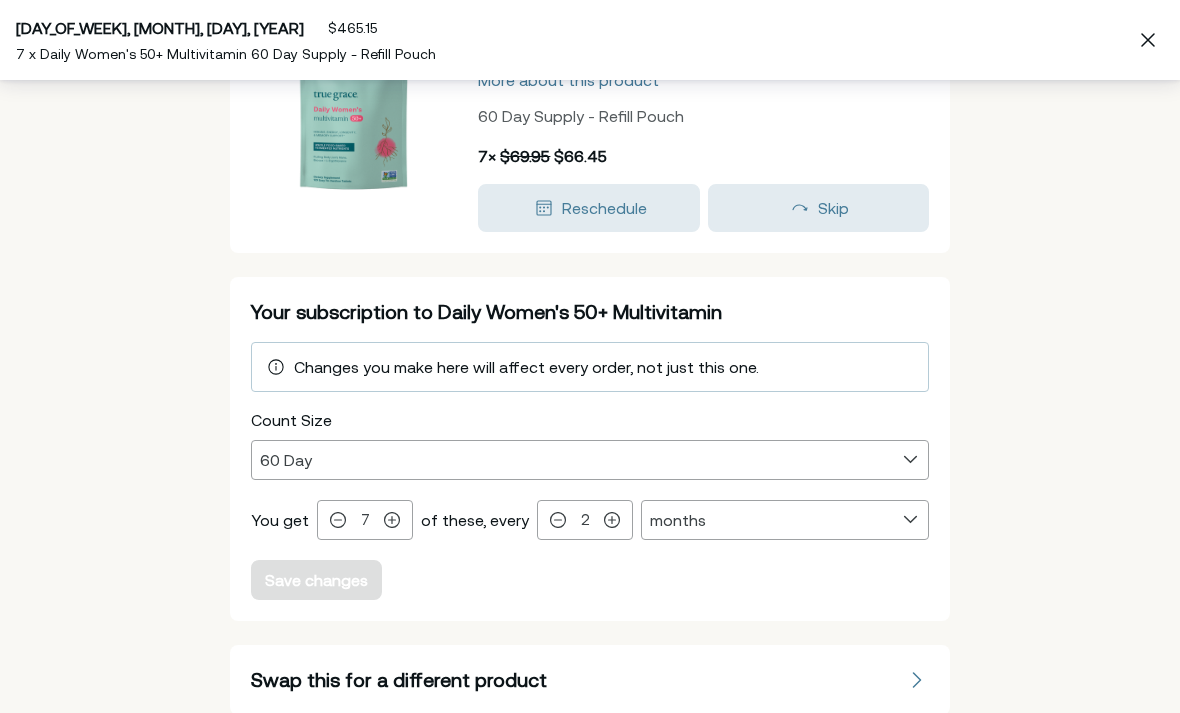 click on "Cancel subscription" at bounding box center [605, 751] 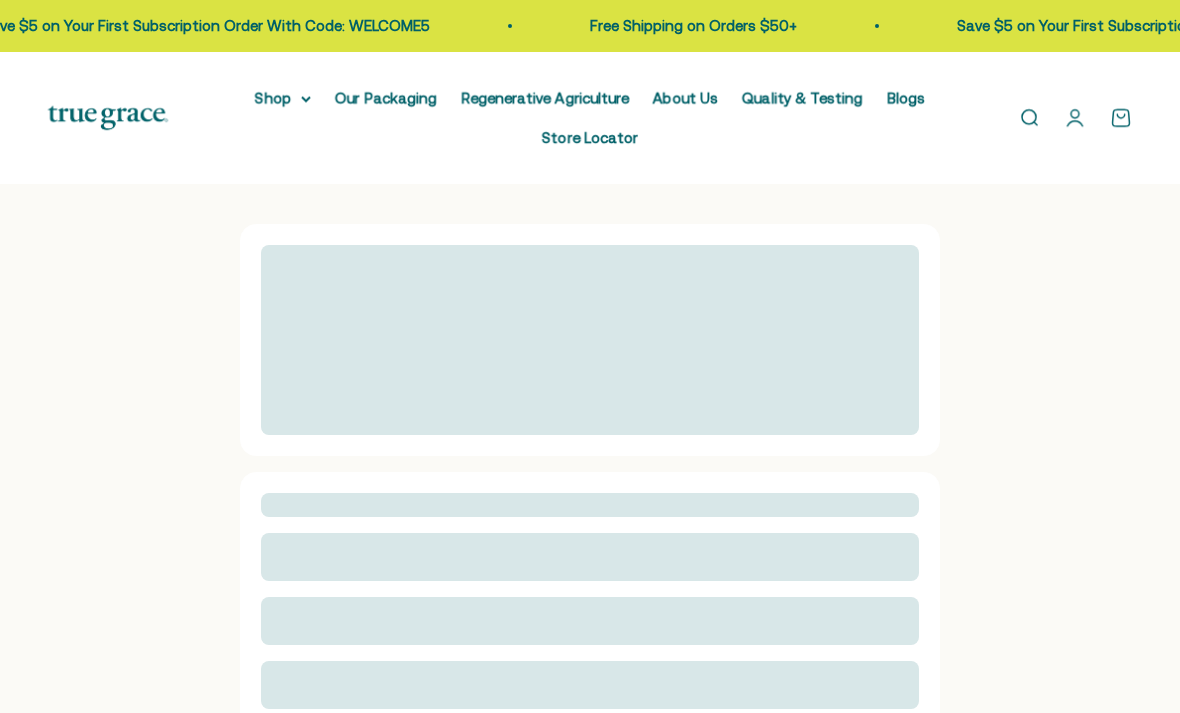 scroll, scrollTop: 0, scrollLeft: 0, axis: both 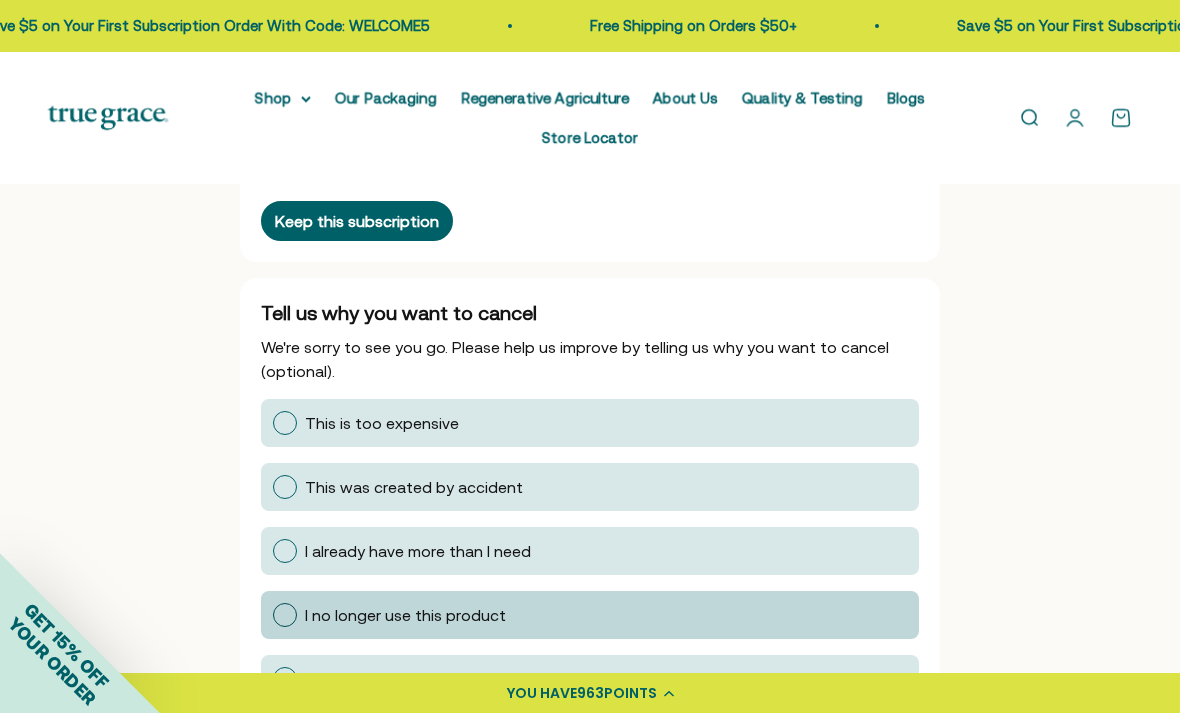 click at bounding box center (285, 615) 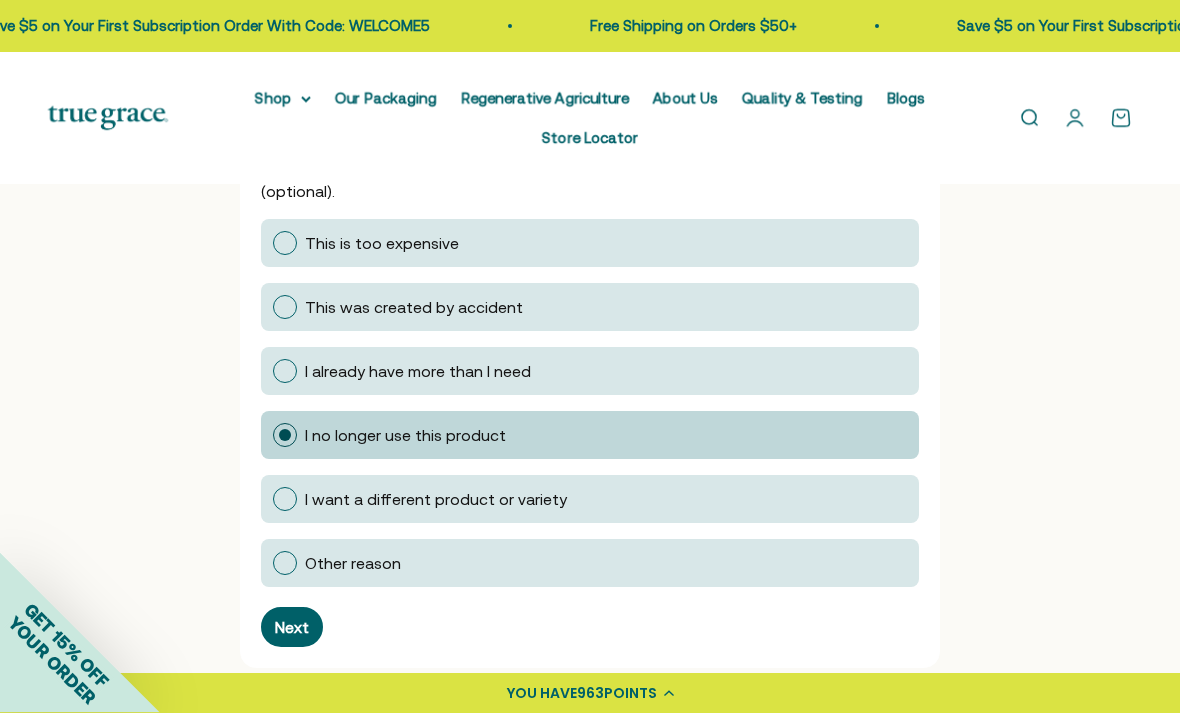 scroll, scrollTop: 382, scrollLeft: 0, axis: vertical 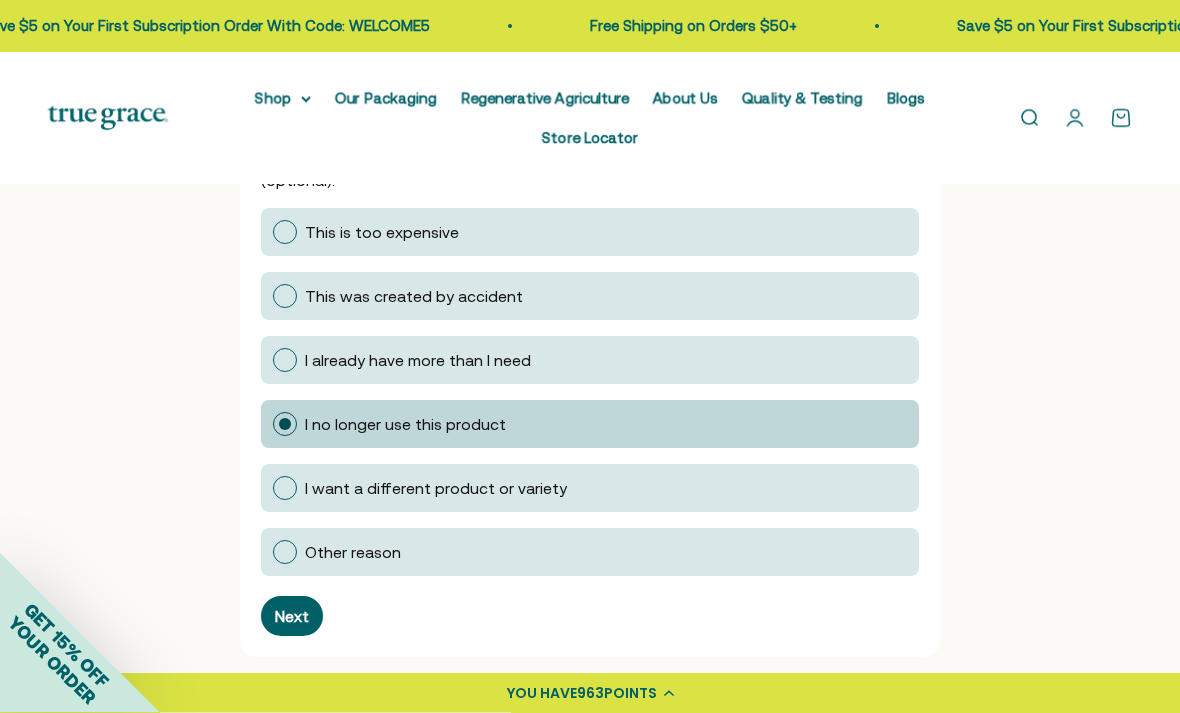 click on "Tell us why you want to cancel We're sorry to see you go. Please help us improve by telling us why you want to cancel (optional). Tell us why you want to cancel This is too expensive This was created by accident I already have more than I need I no longer use this product I want a different product or variety Other reason Next" at bounding box center (590, 373) 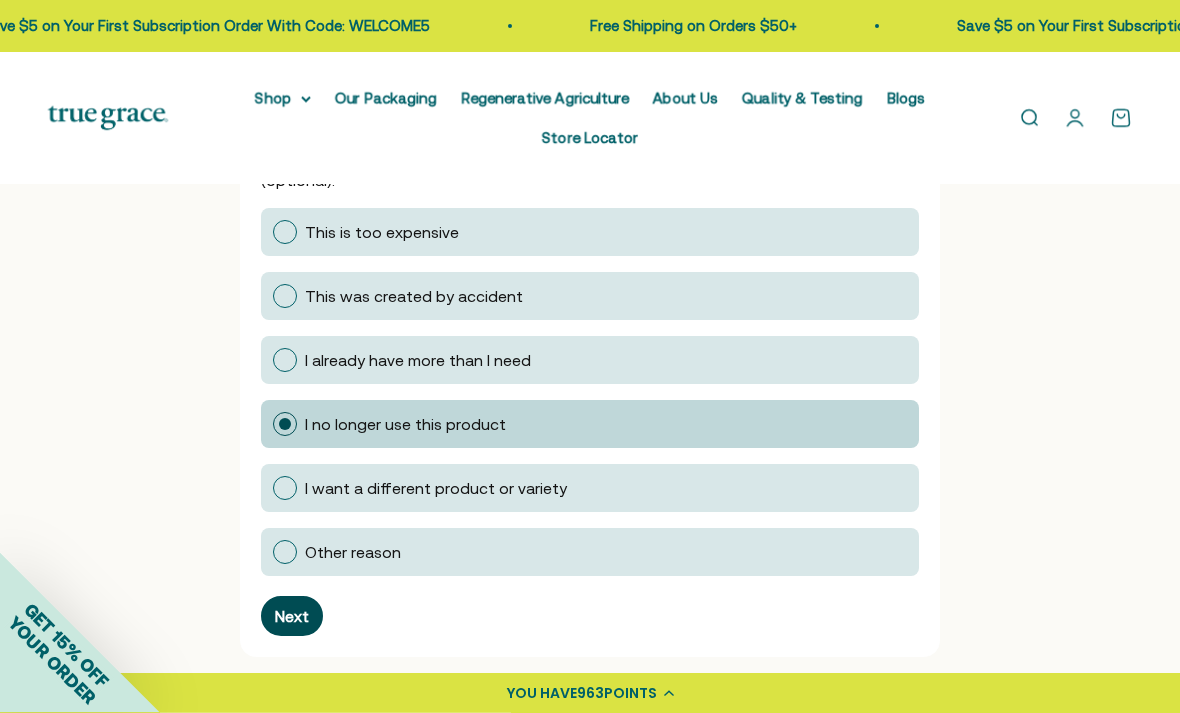 click on "Next" at bounding box center [292, 617] 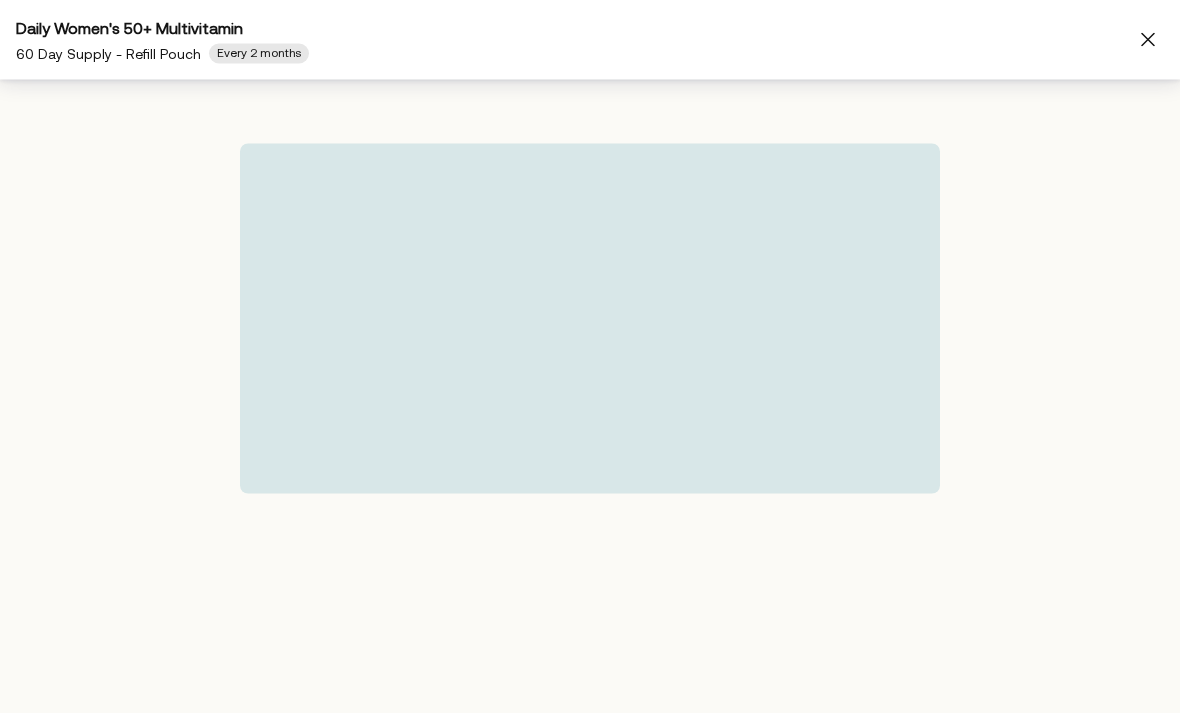scroll, scrollTop: 383, scrollLeft: 0, axis: vertical 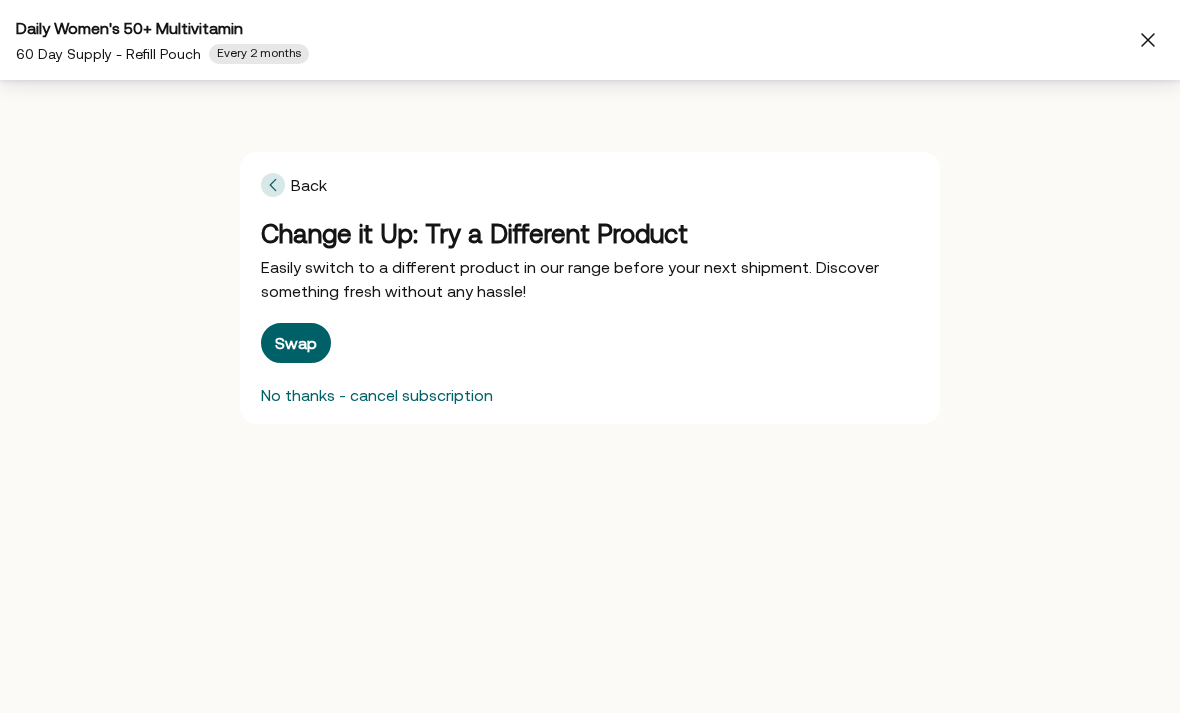 drag, startPoint x: 291, startPoint y: 349, endPoint x: 435, endPoint y: 444, distance: 172.51376 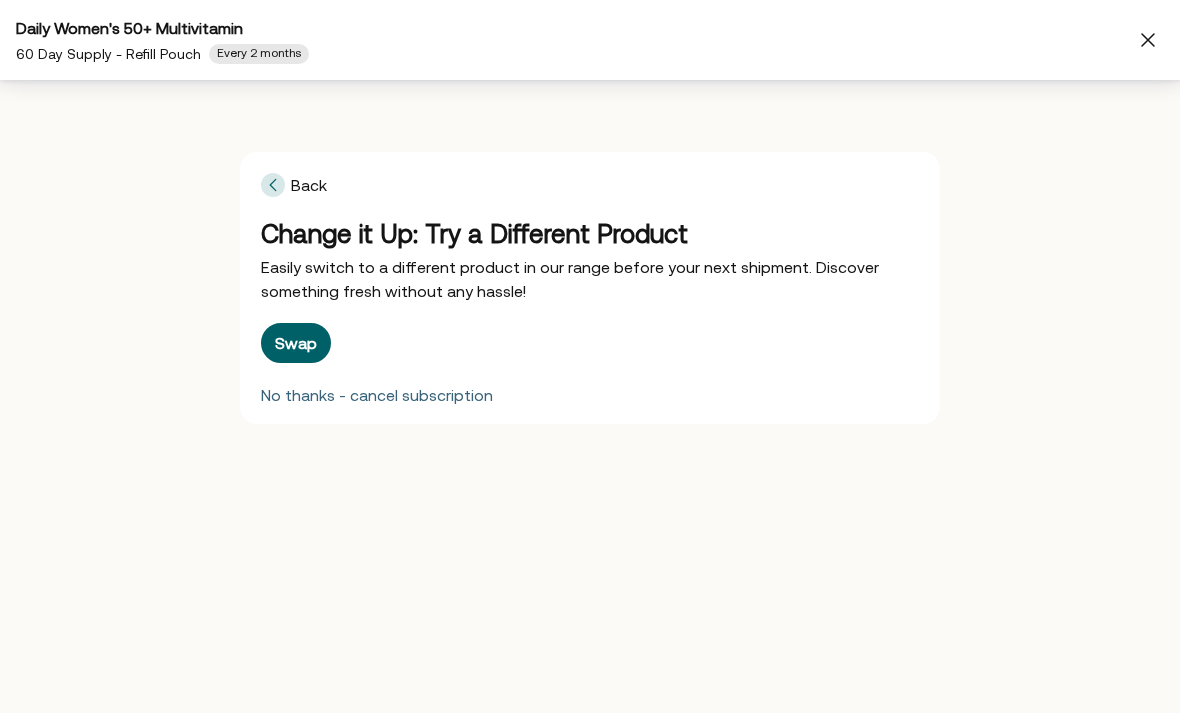 click on "No thanks - cancel subscription" at bounding box center [377, 395] 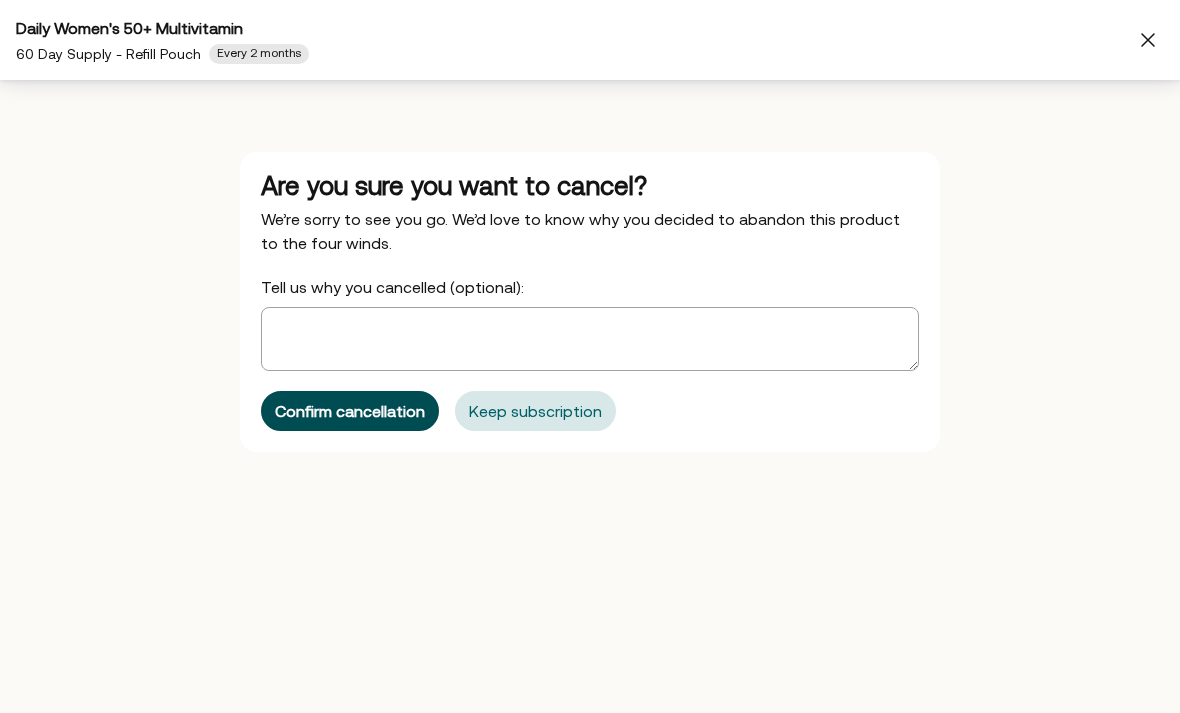 click on "Confirm cancellation" at bounding box center (350, 411) 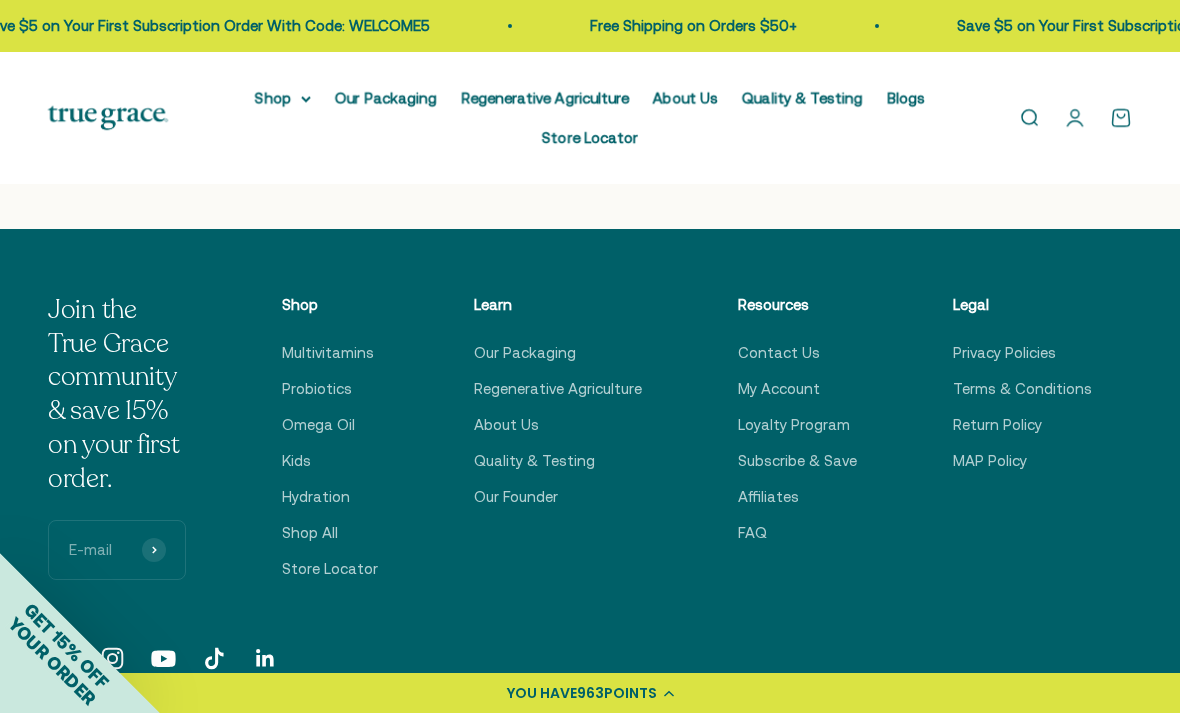 scroll, scrollTop: 357, scrollLeft: 0, axis: vertical 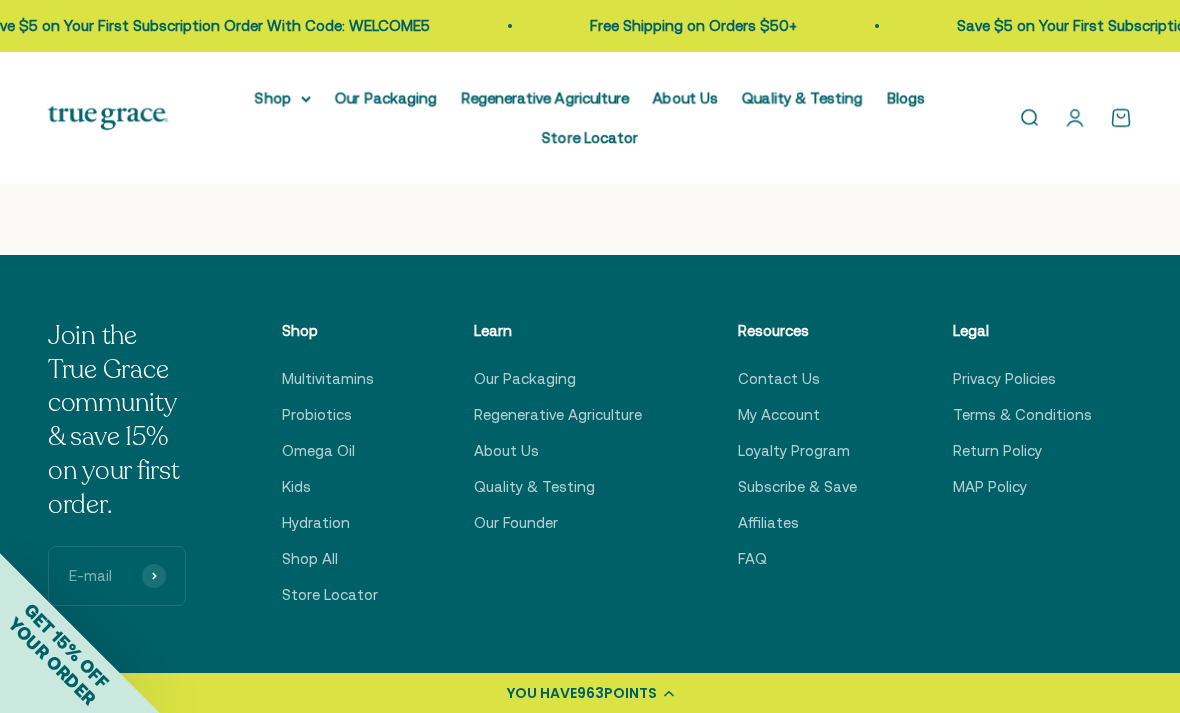 click on "Open navigation menu
Open search
Shop
Multivitamins
Women's Multivitamin
Women's 40+ Multivitamin
Men's Multivitamin 0" at bounding box center [590, 118] 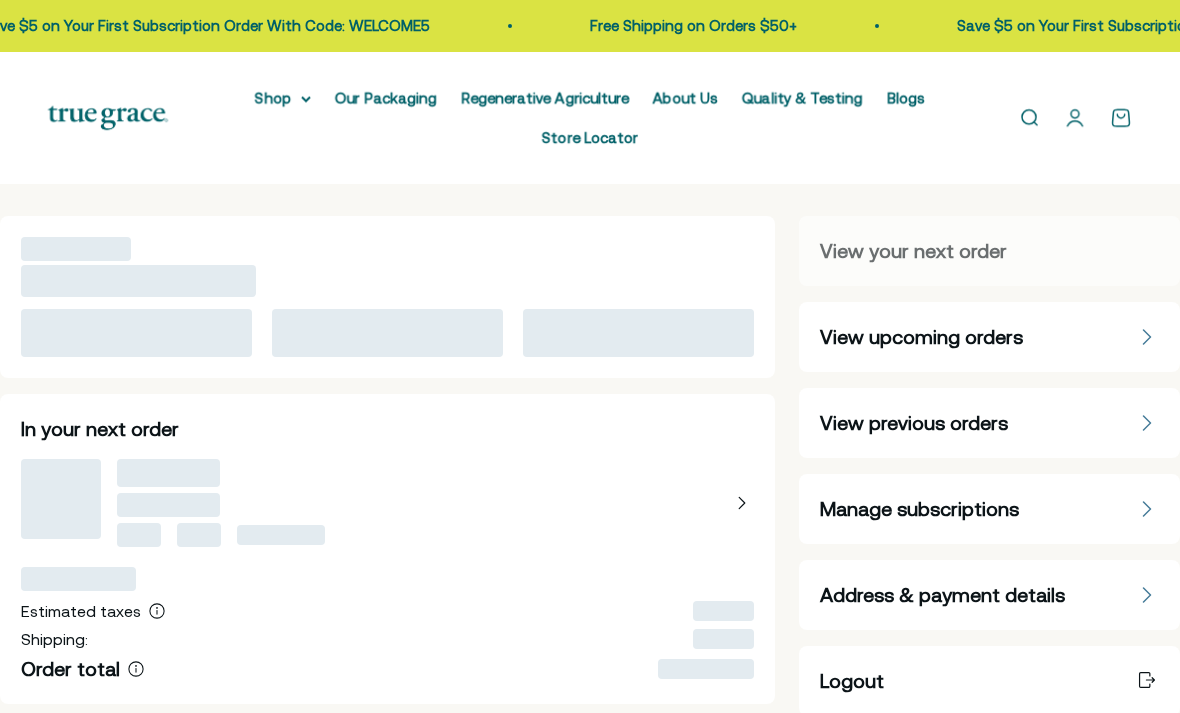 scroll, scrollTop: 0, scrollLeft: 0, axis: both 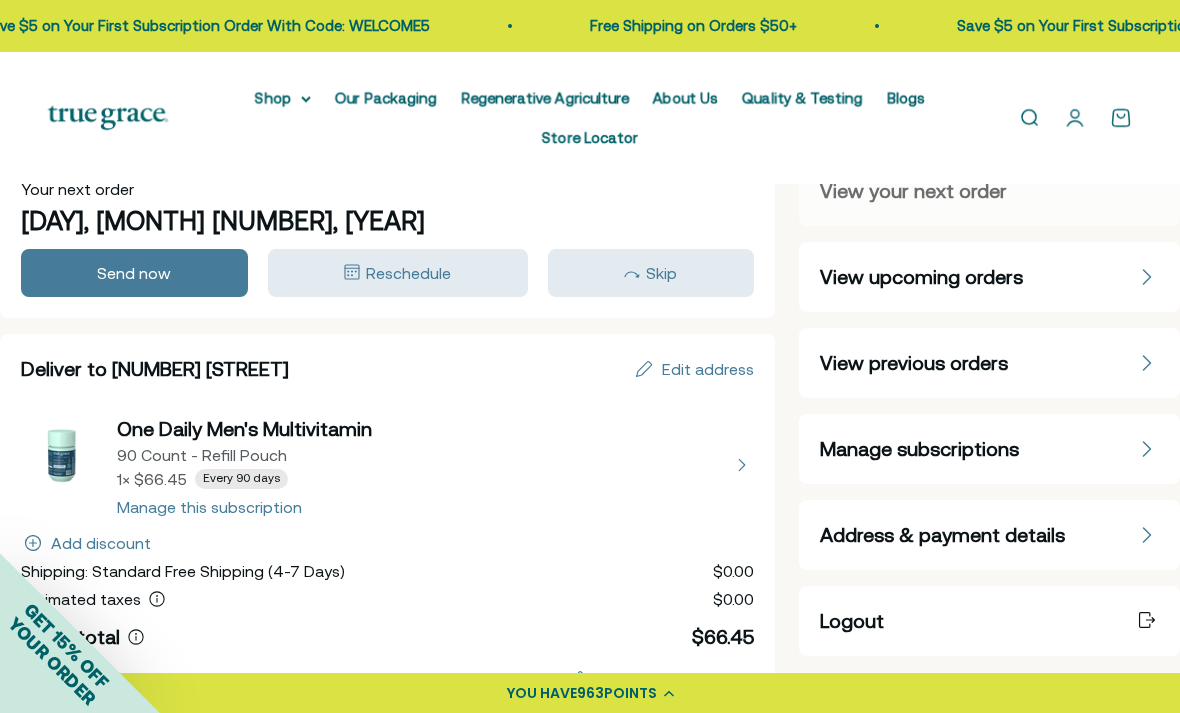 click on "View upcoming orders" at bounding box center (921, 277) 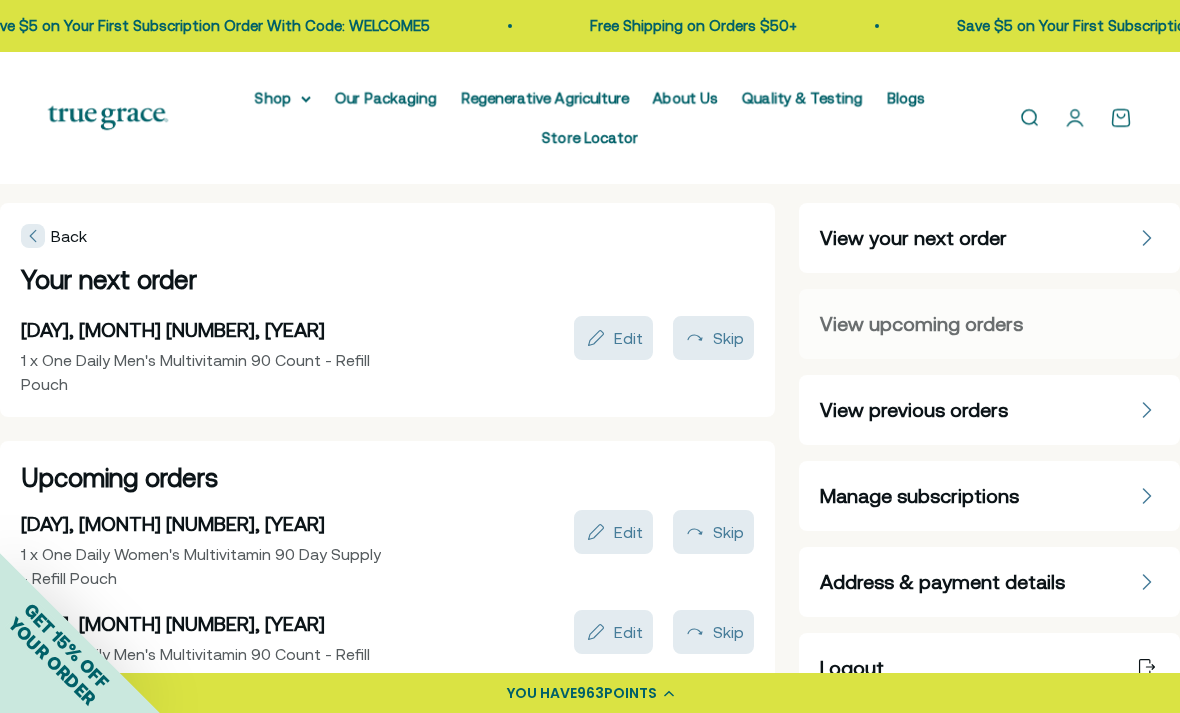 scroll, scrollTop: 0, scrollLeft: 0, axis: both 